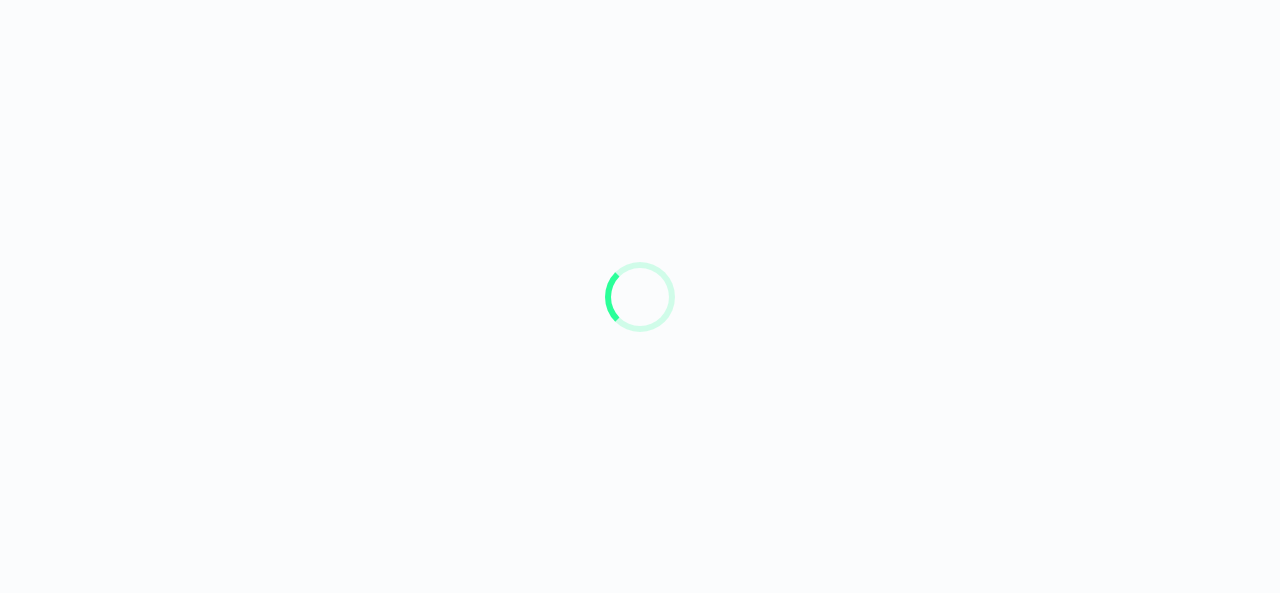 scroll, scrollTop: 0, scrollLeft: 0, axis: both 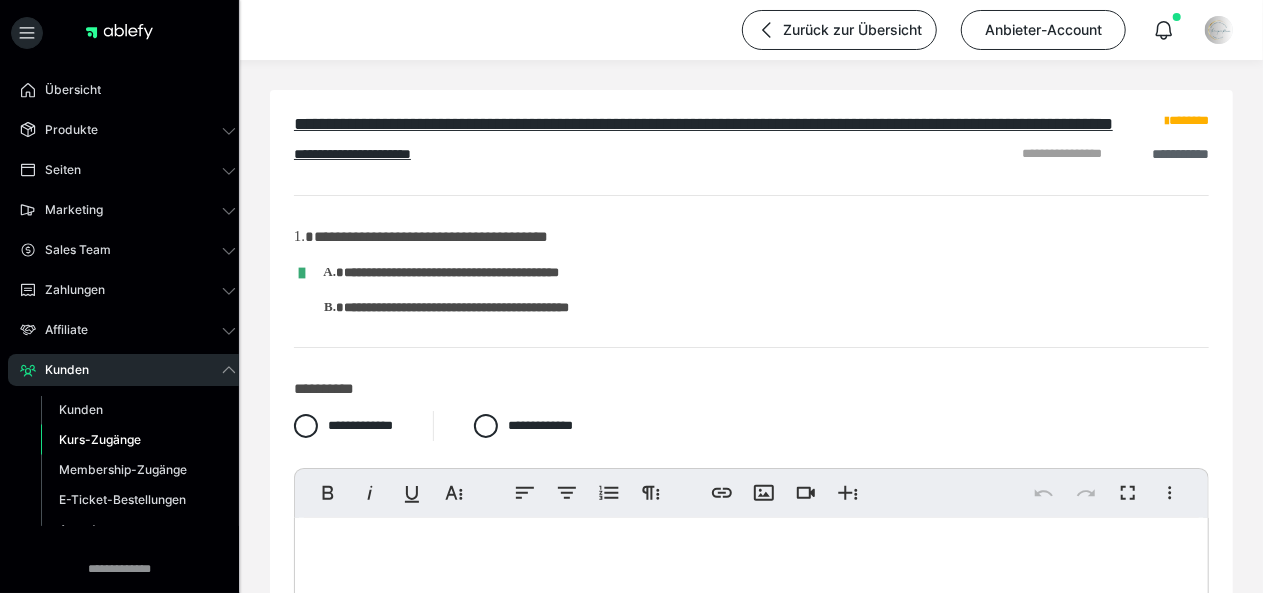 click on "**********" at bounding box center [1180, 154] 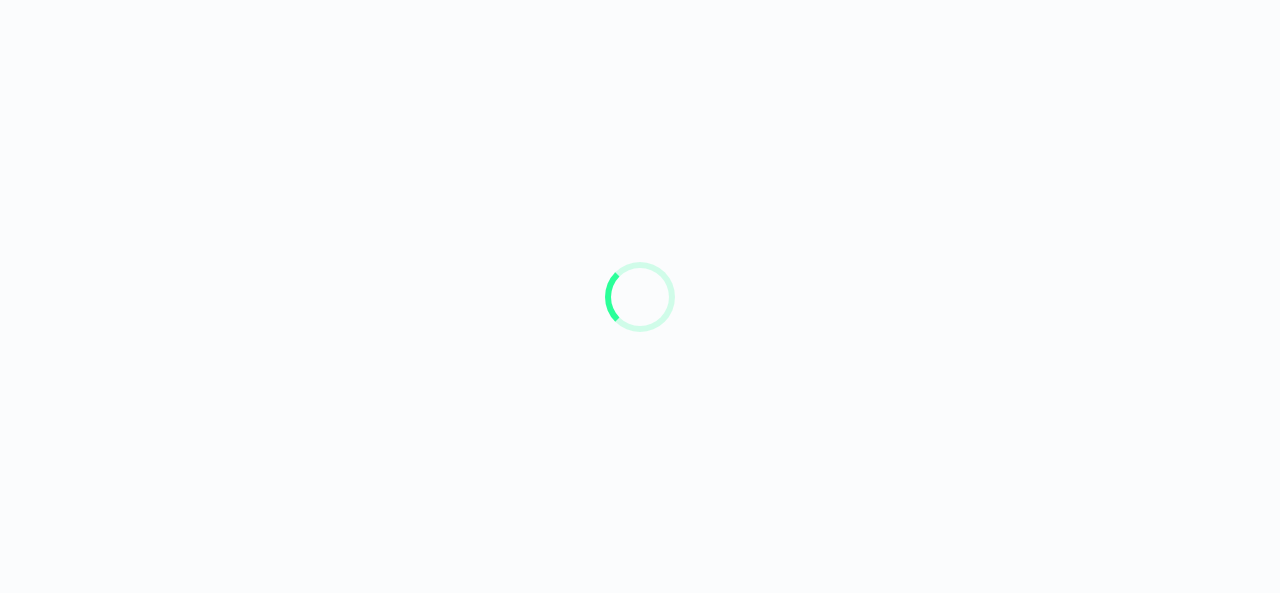 scroll, scrollTop: 0, scrollLeft: 0, axis: both 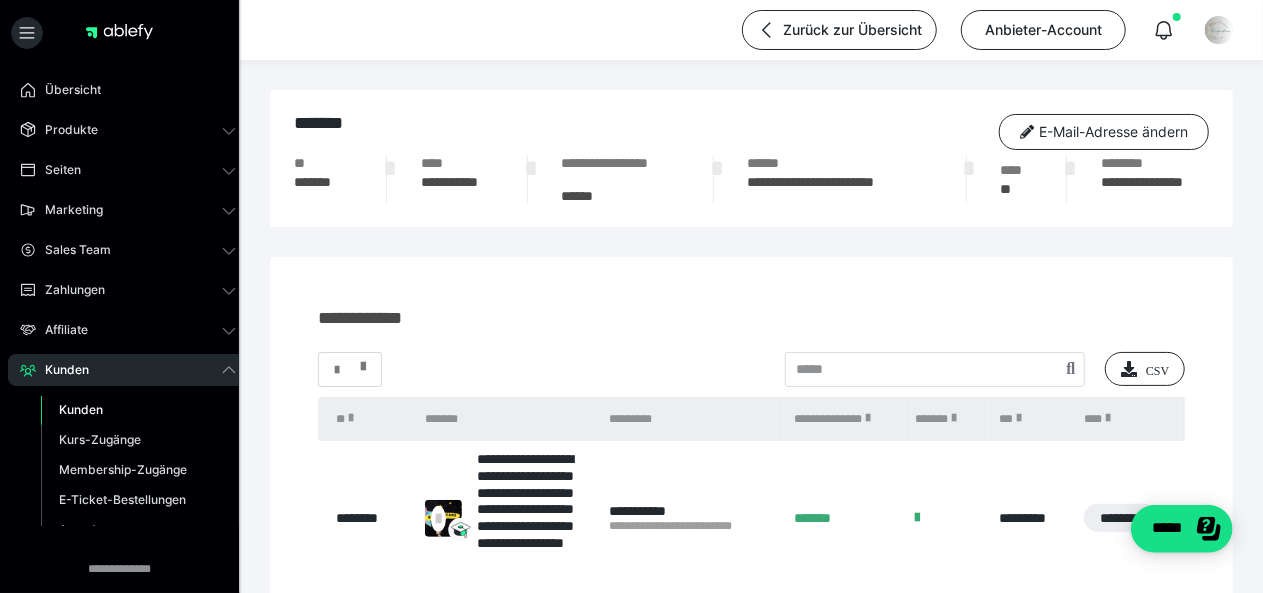 click at bounding box center (350, 370) 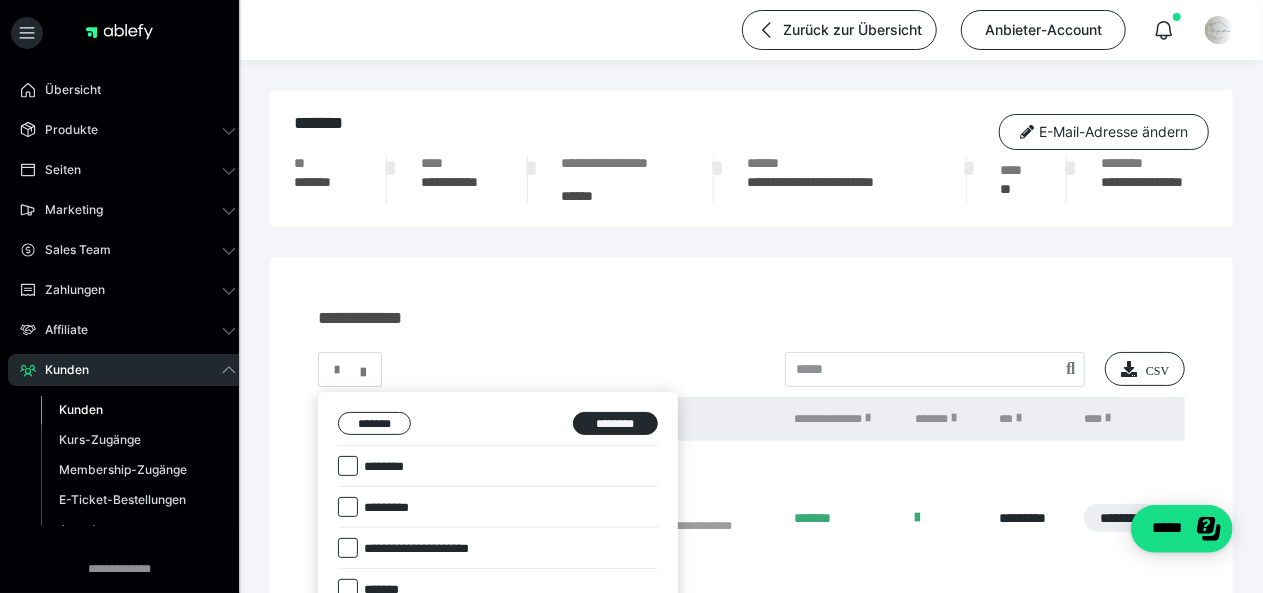 click at bounding box center [631, 296] 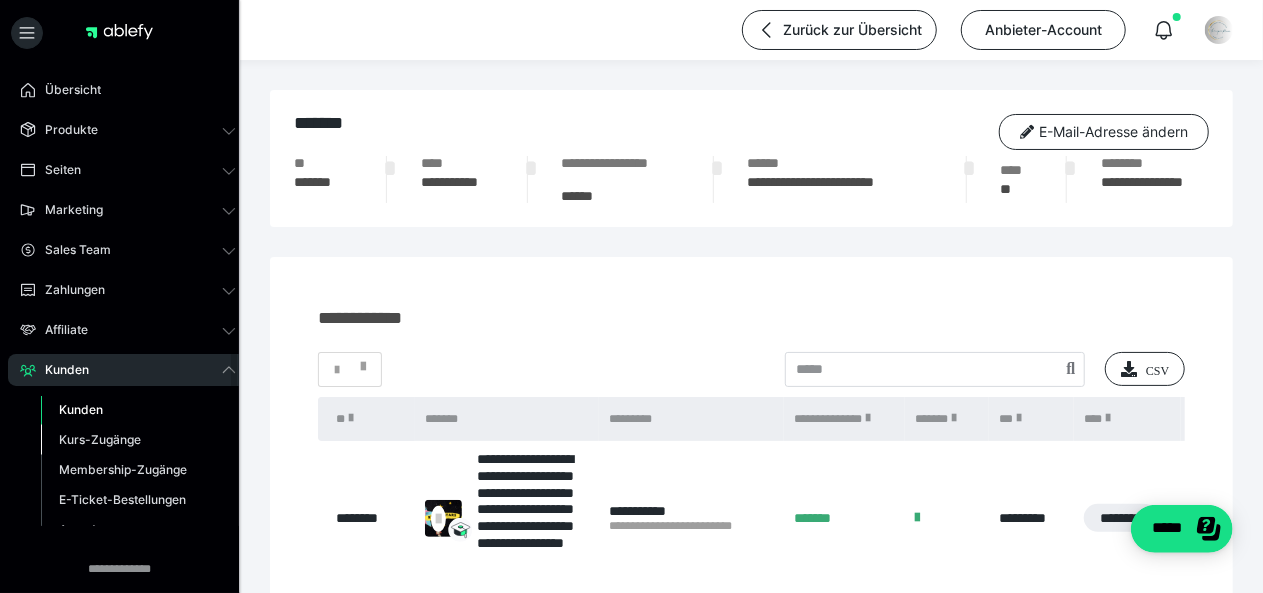 scroll, scrollTop: 344, scrollLeft: 0, axis: vertical 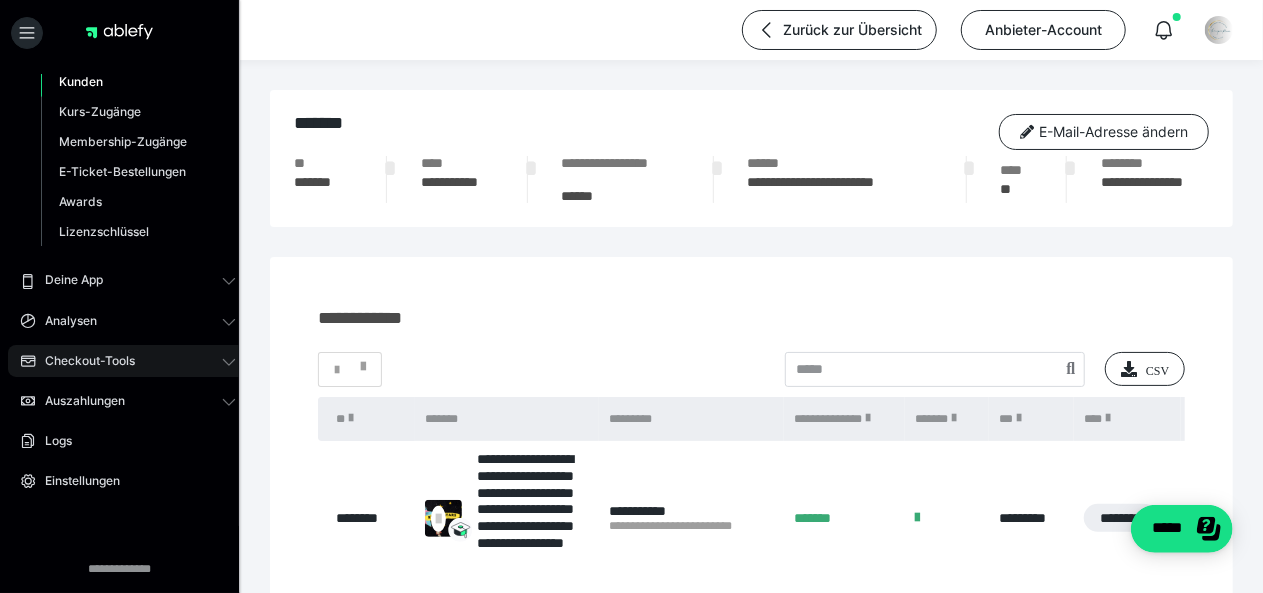 click on "Checkout-Tools" at bounding box center [83, 361] 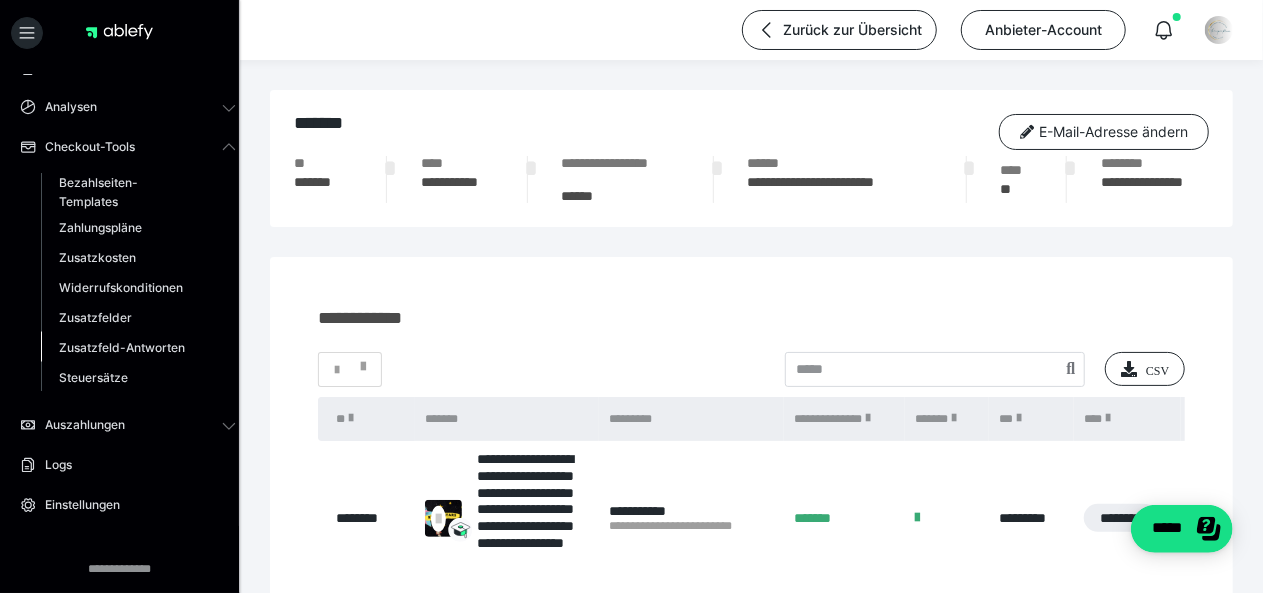 click on "Zusatzfeld-Antworten" at bounding box center (122, 347) 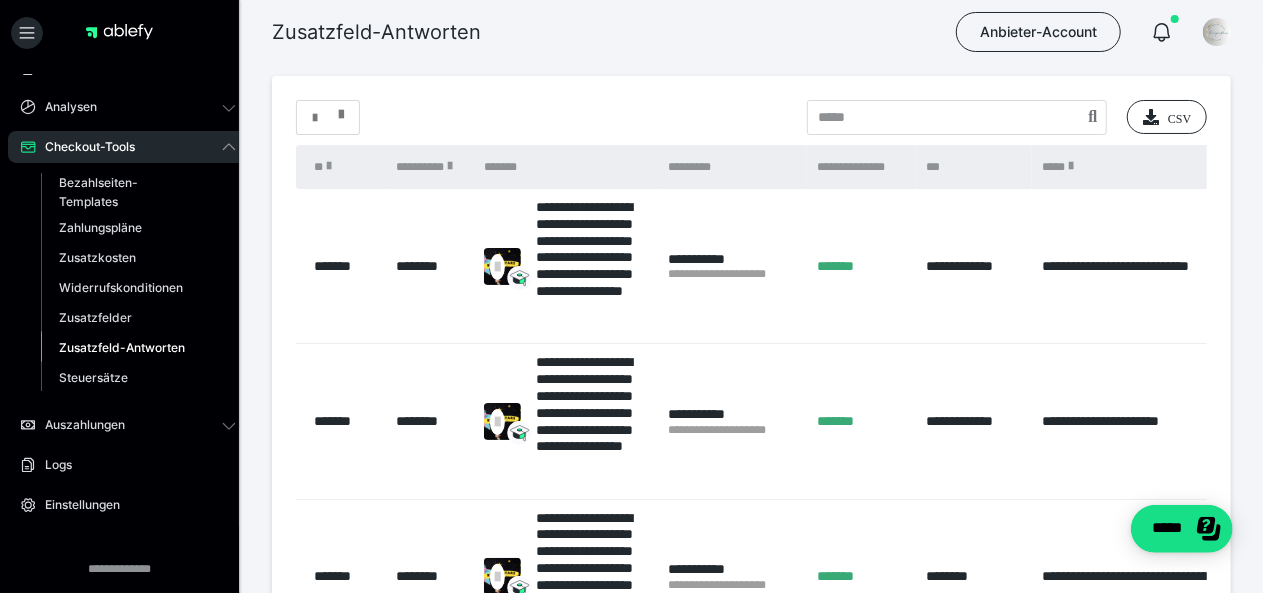 click at bounding box center (341, 110) 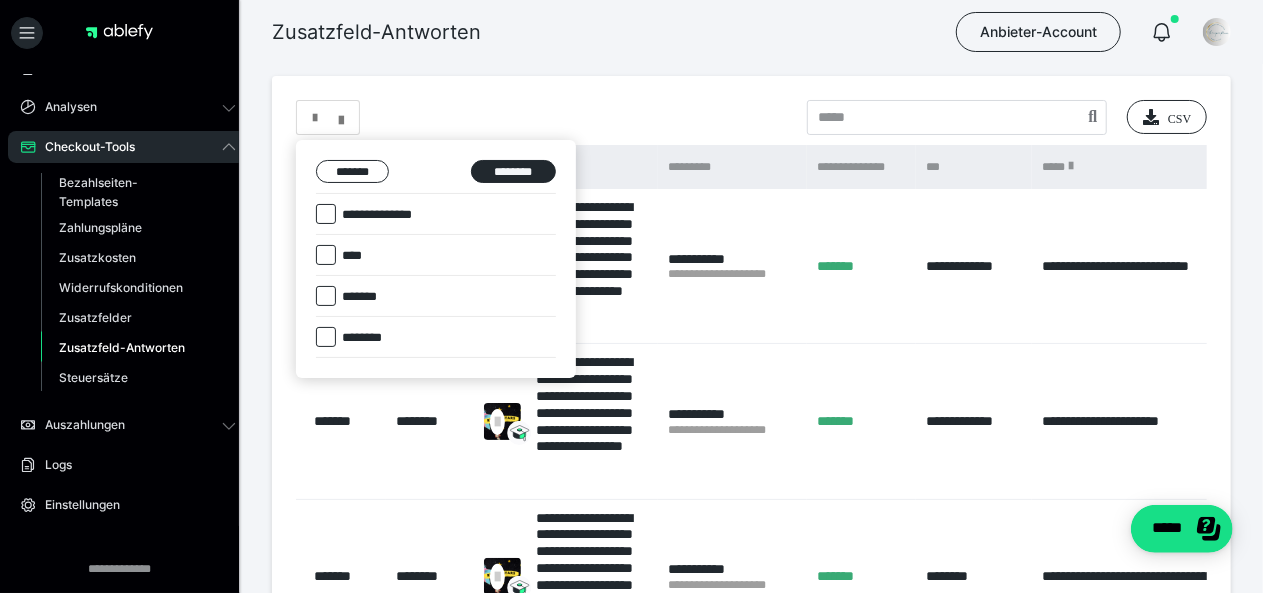click at bounding box center [326, 255] 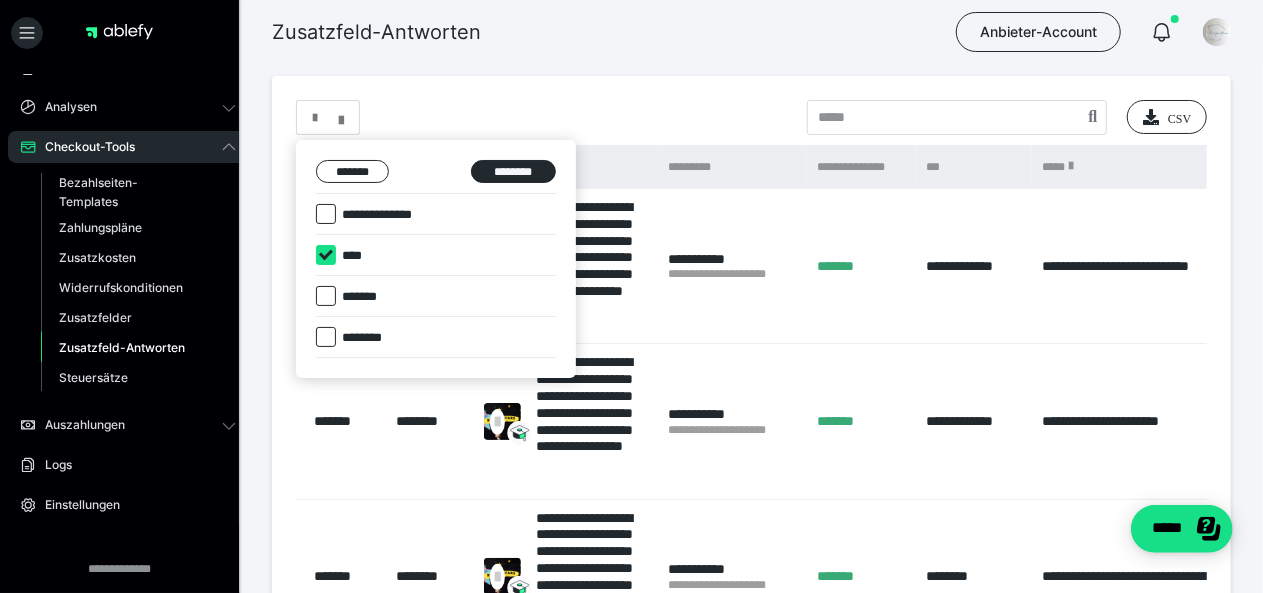 checkbox on "****" 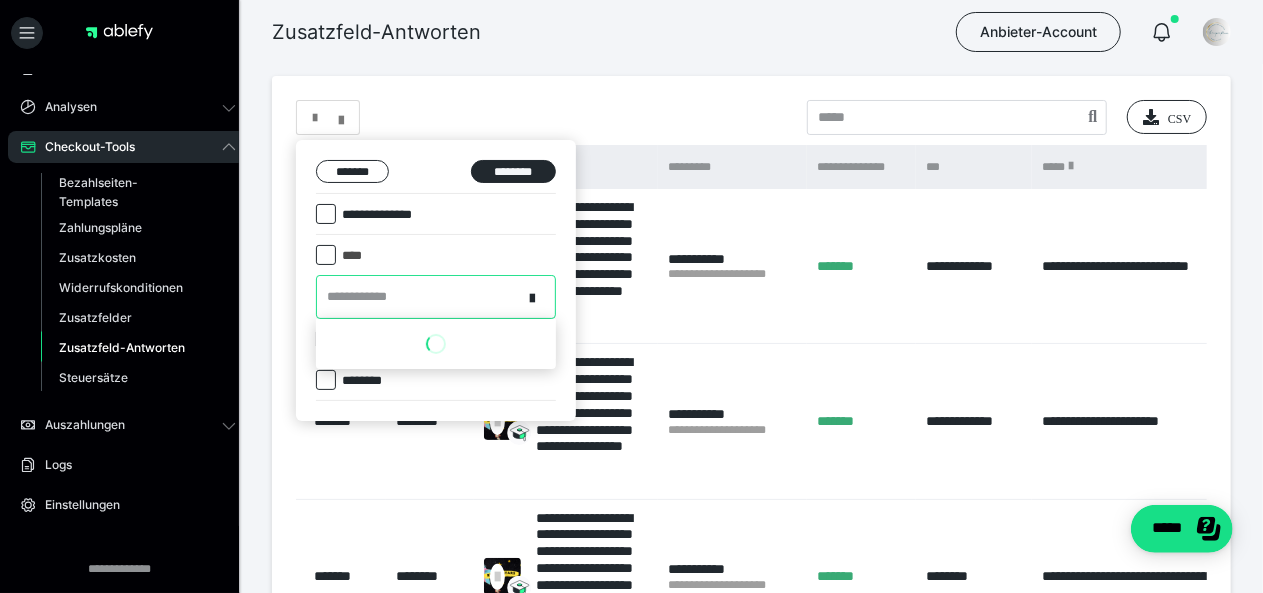 click on "**********" at bounding box center [363, 297] 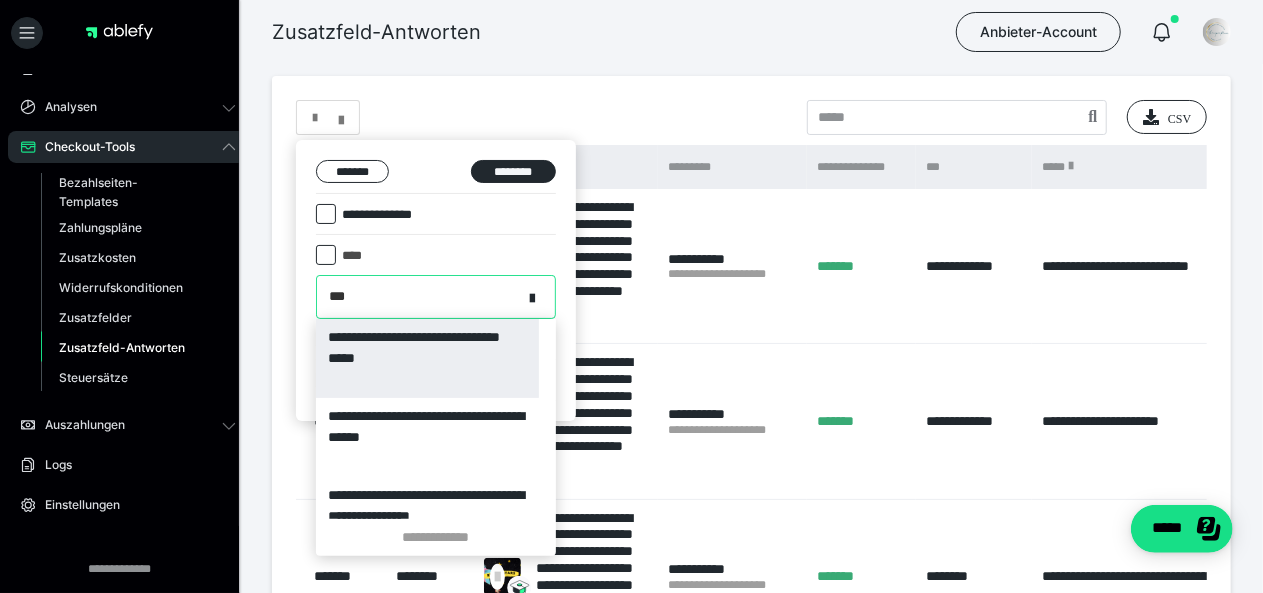 type on "****" 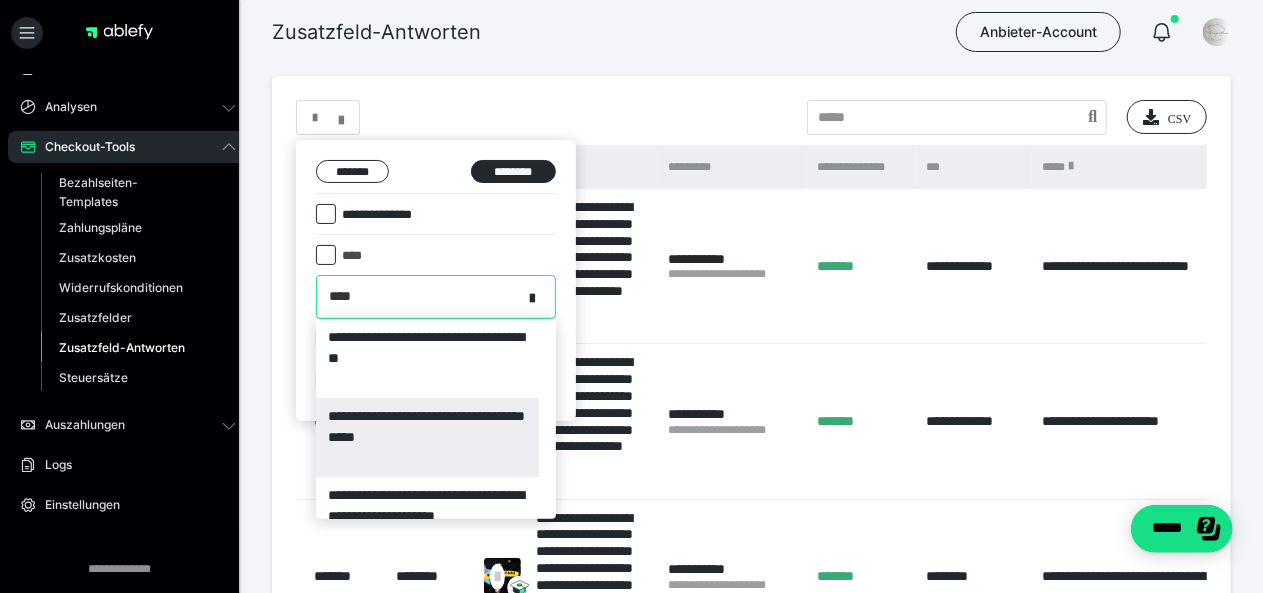 click on "**********" at bounding box center [427, 437] 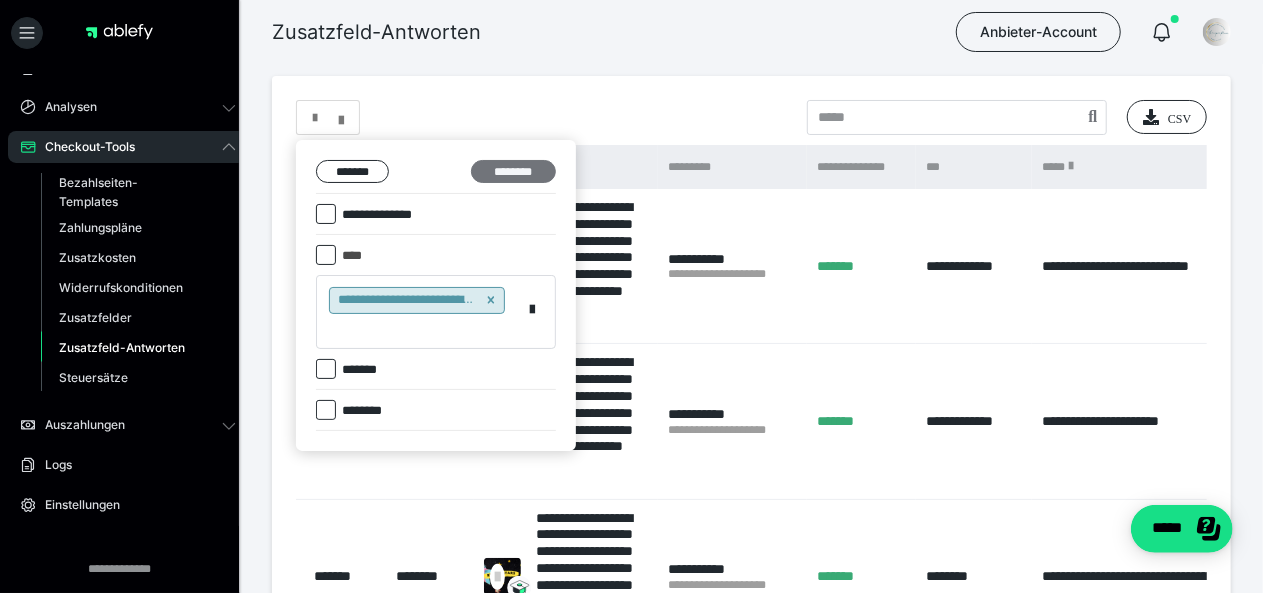 click on "********" at bounding box center (513, 171) 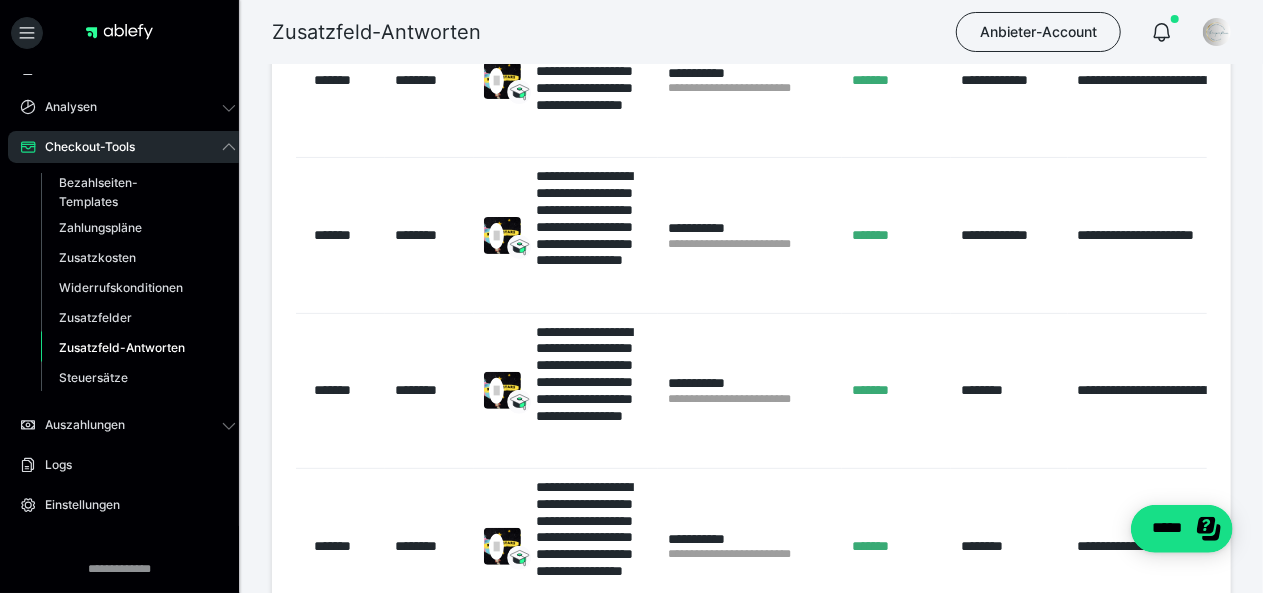 scroll, scrollTop: 525, scrollLeft: 0, axis: vertical 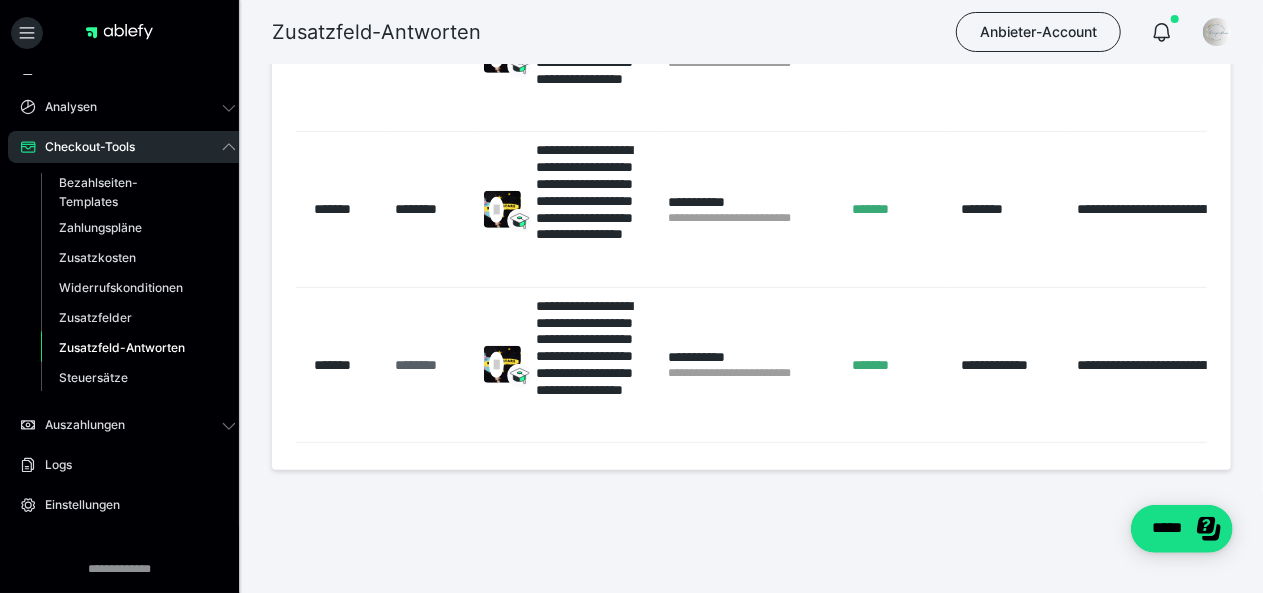 click on "********" at bounding box center [429, 365] 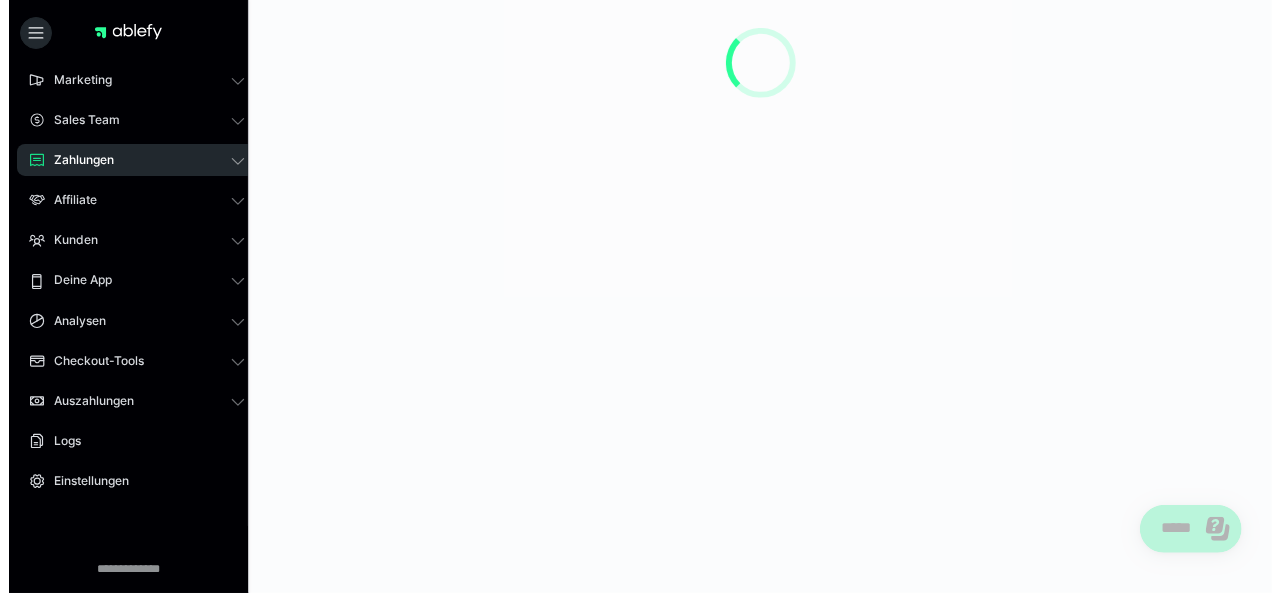 scroll, scrollTop: 0, scrollLeft: 0, axis: both 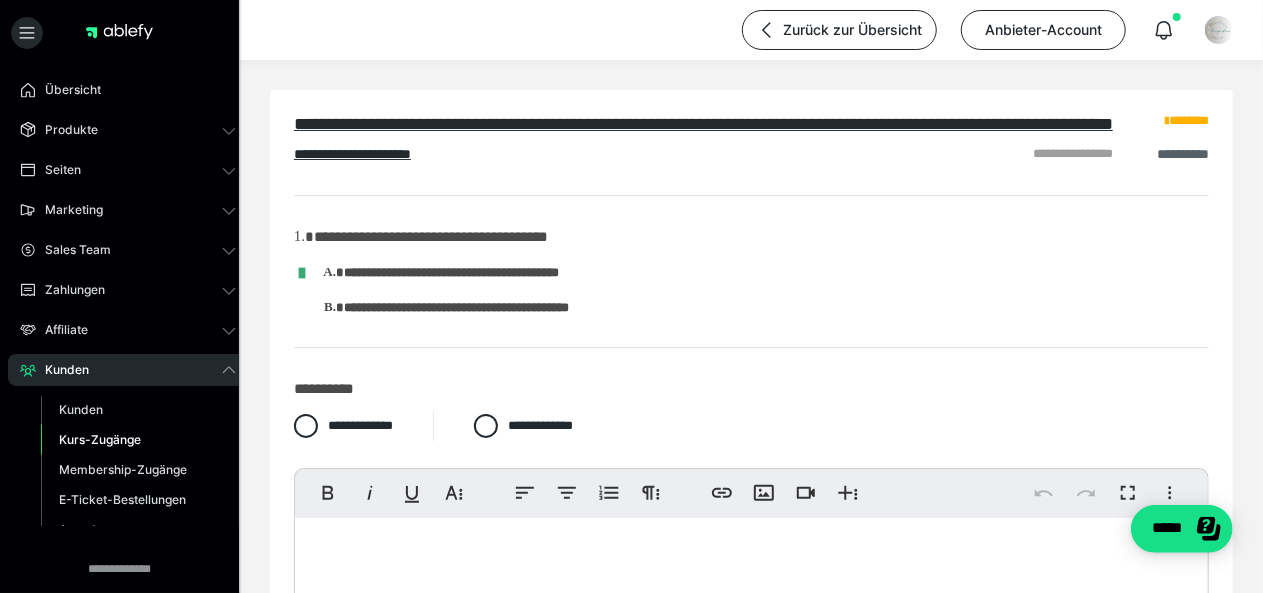 click on "**********" at bounding box center [1183, 154] 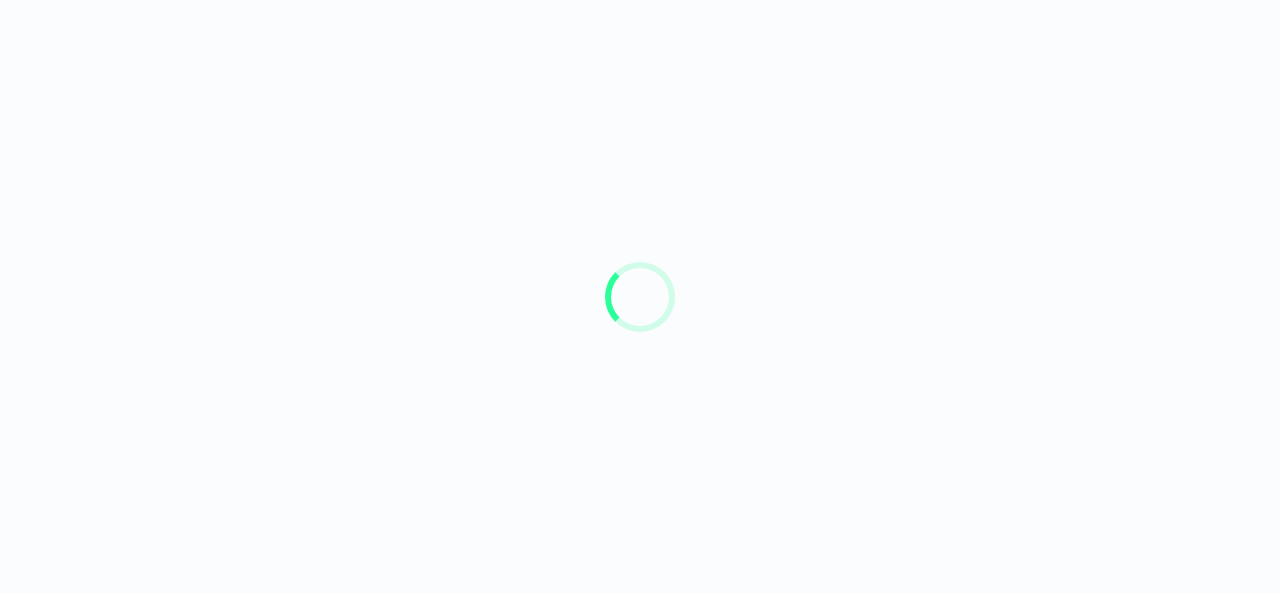 scroll, scrollTop: 0, scrollLeft: 0, axis: both 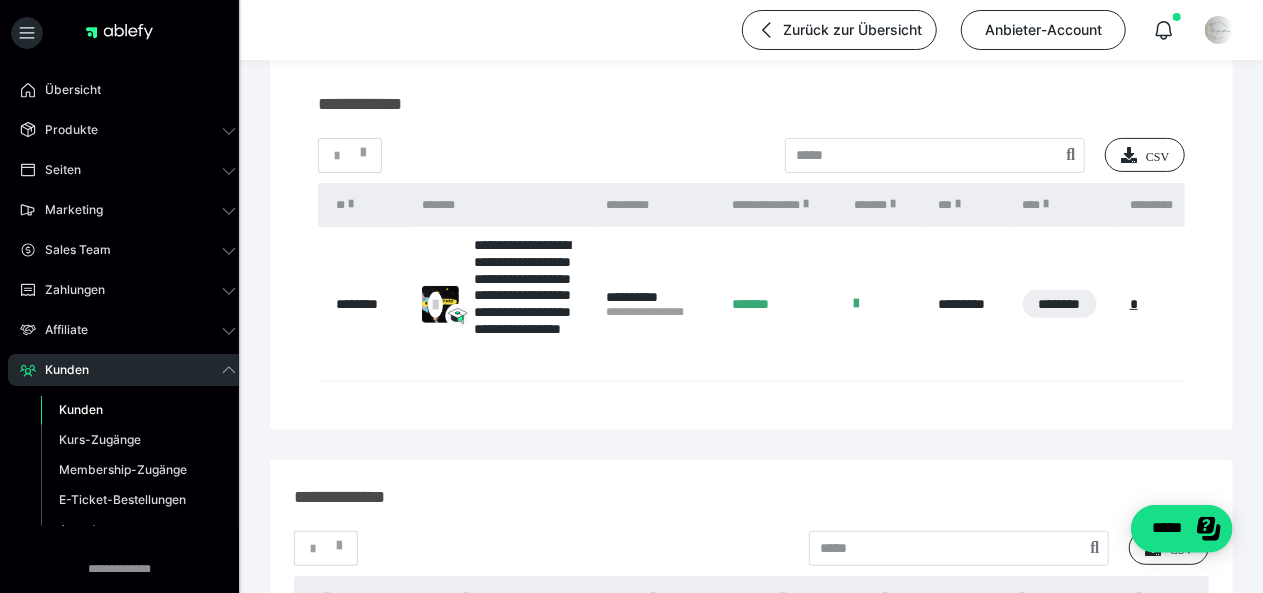 drag, startPoint x: 748, startPoint y: 389, endPoint x: 806, endPoint y: 388, distance: 58.00862 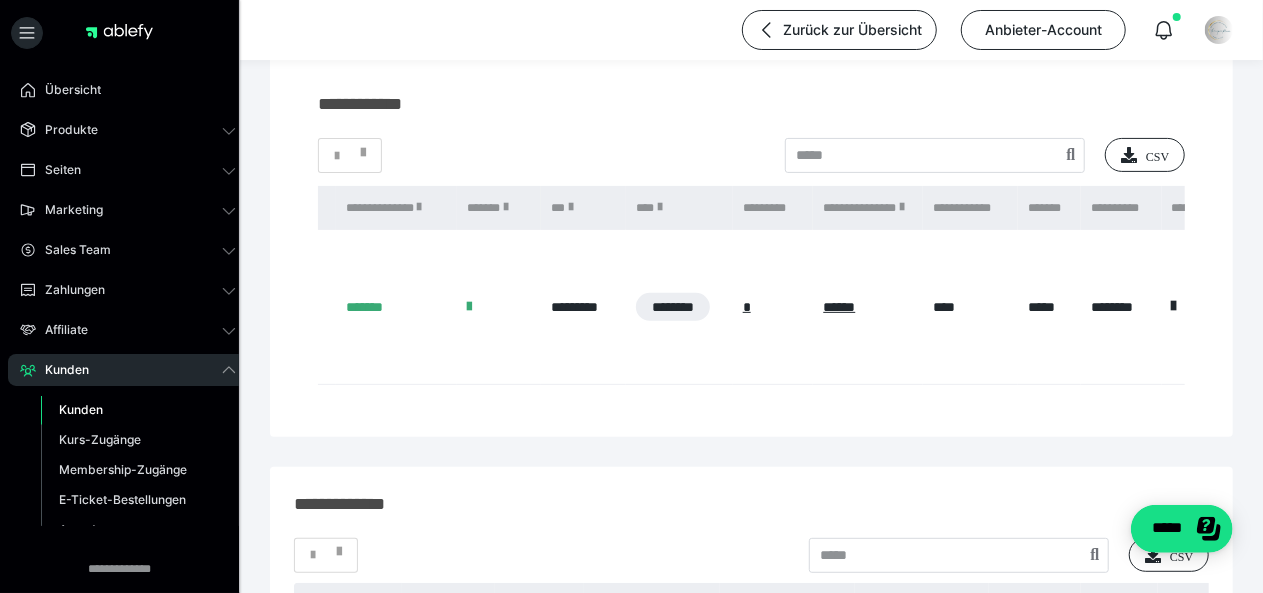 scroll, scrollTop: 0, scrollLeft: 0, axis: both 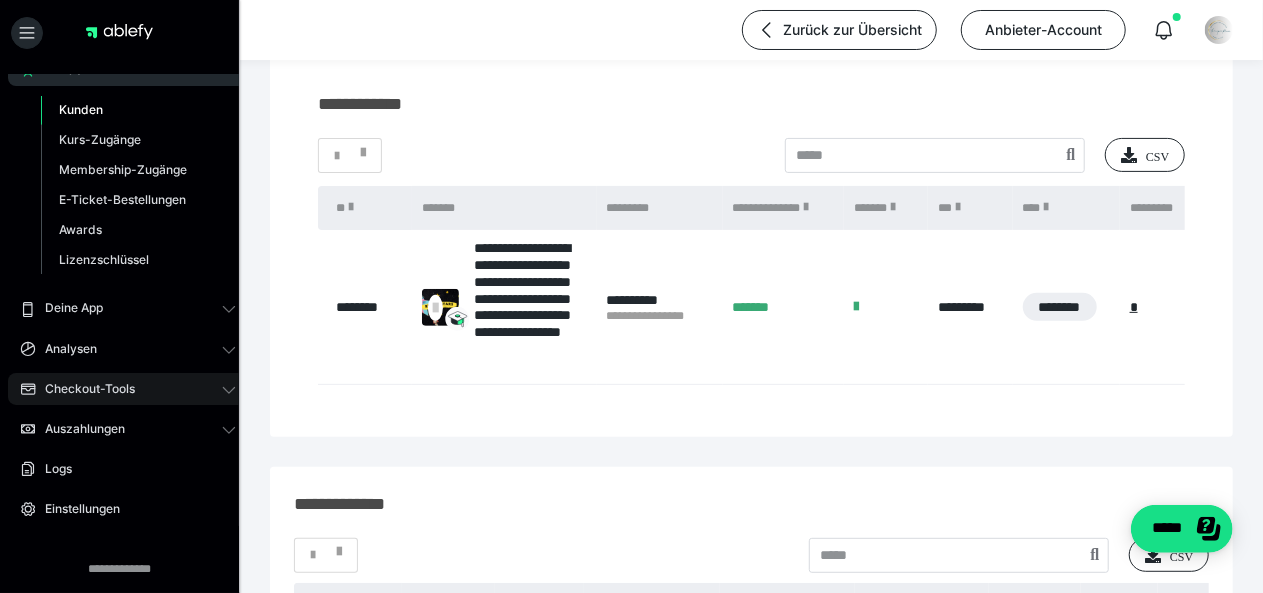 click on "Checkout-Tools" at bounding box center (83, 389) 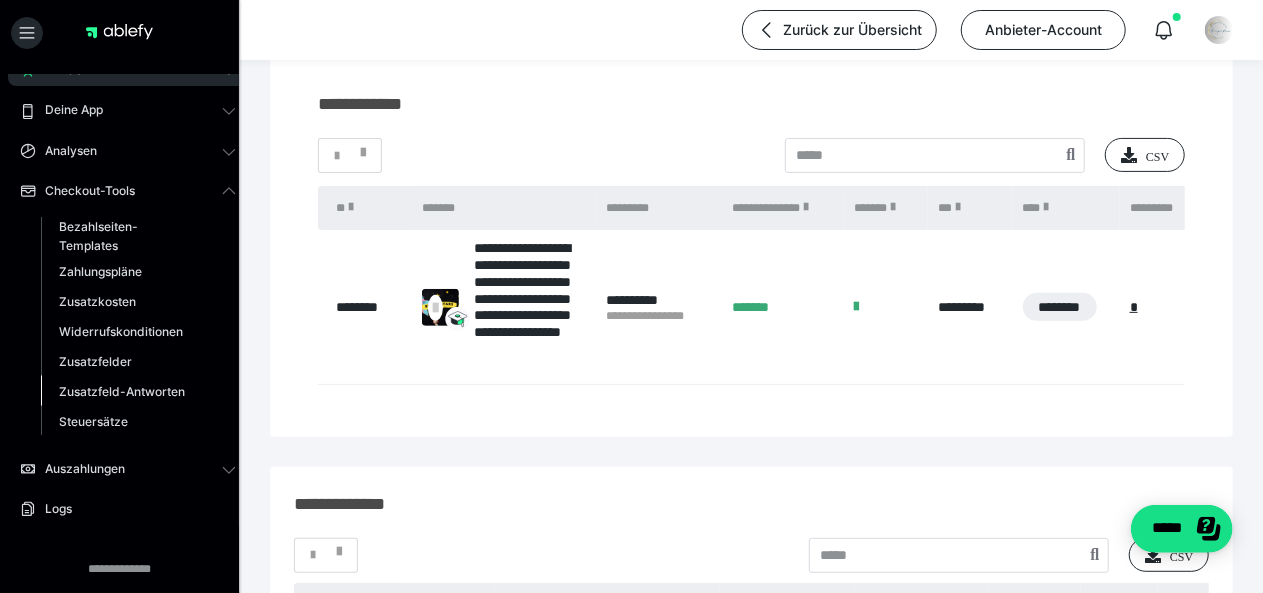 click on "Zusatzfeld-Antworten" at bounding box center [122, 391] 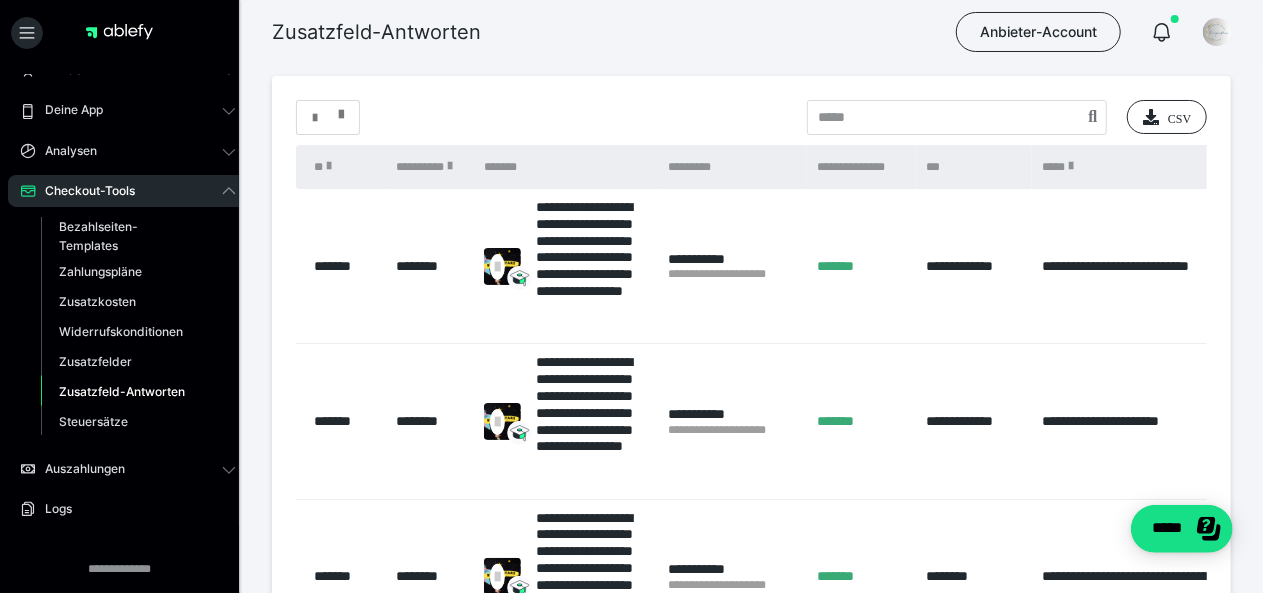 click at bounding box center (341, 110) 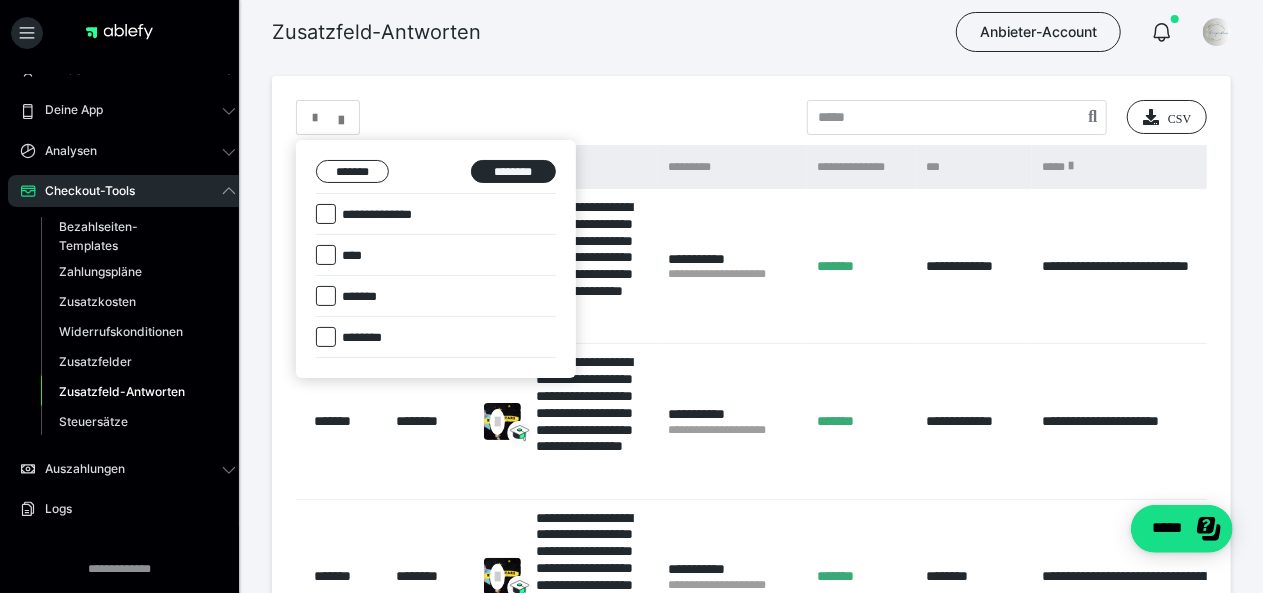 click at bounding box center [326, 255] 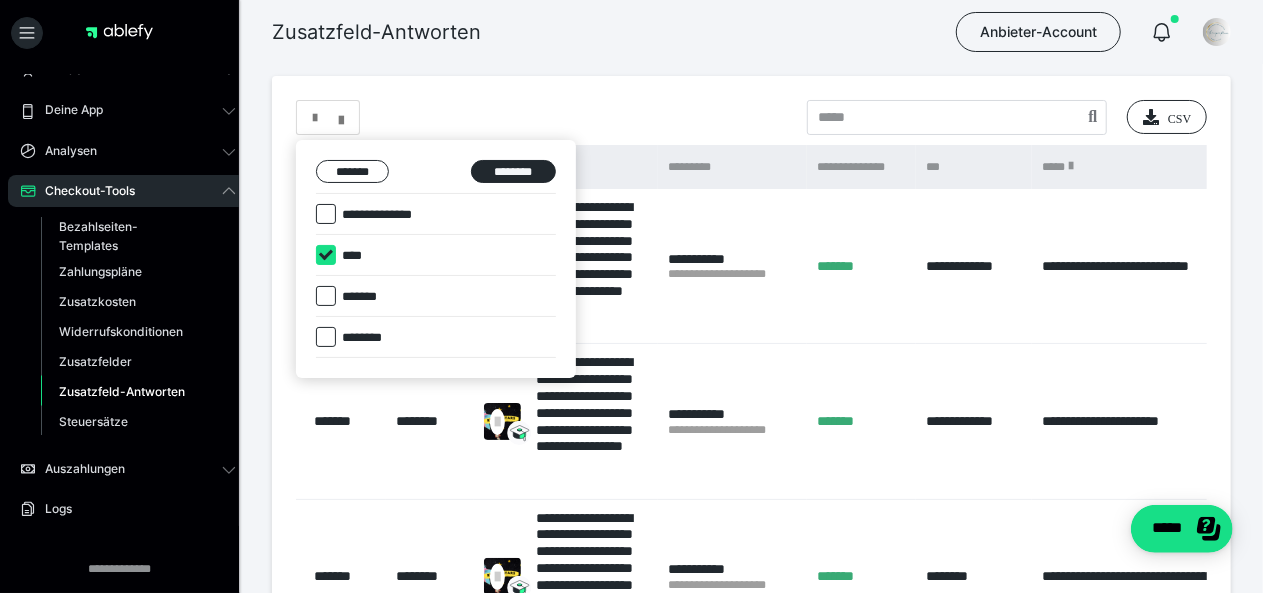 checkbox on "****" 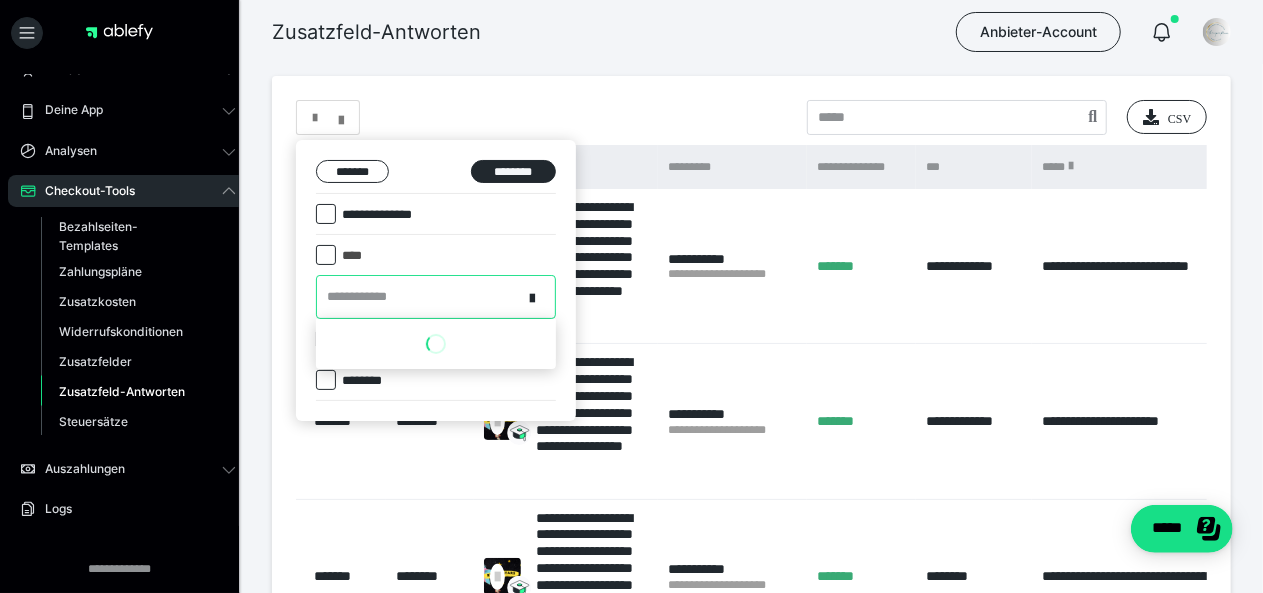 click on "**********" at bounding box center [419, 296] 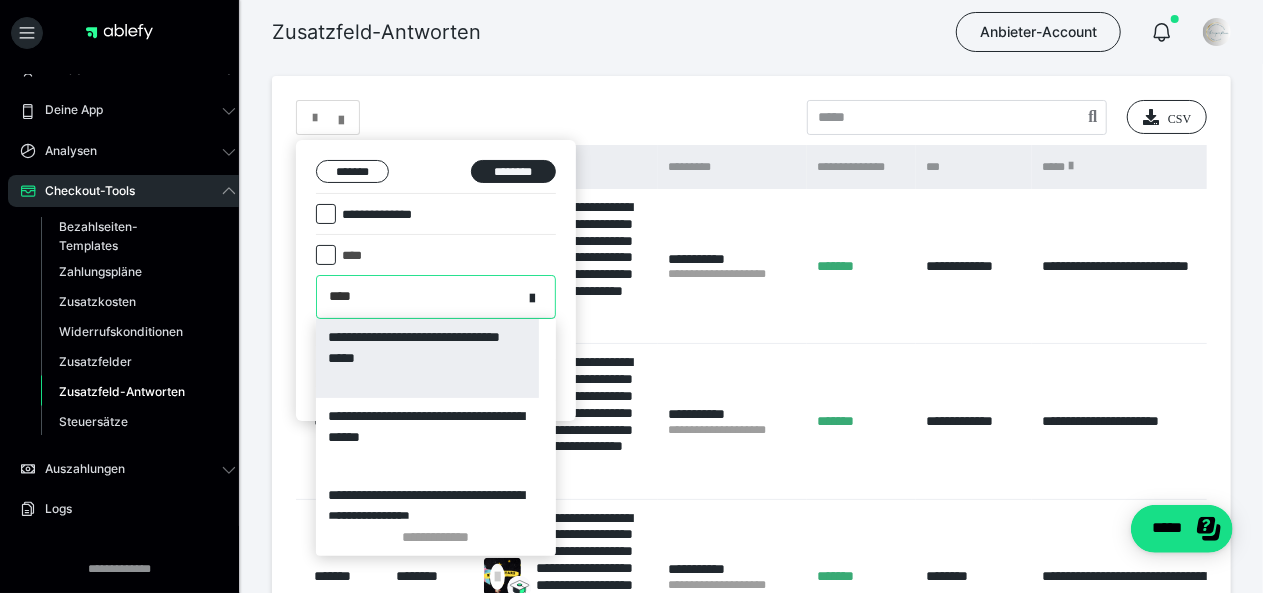 type on "*****" 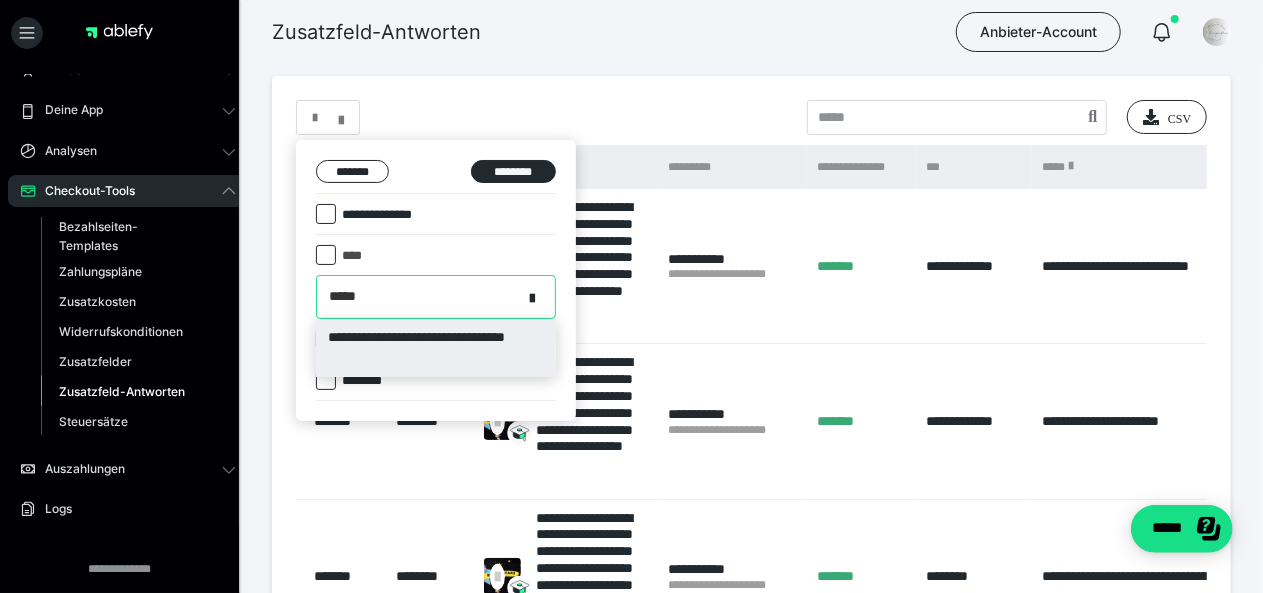click on "**********" at bounding box center (436, 348) 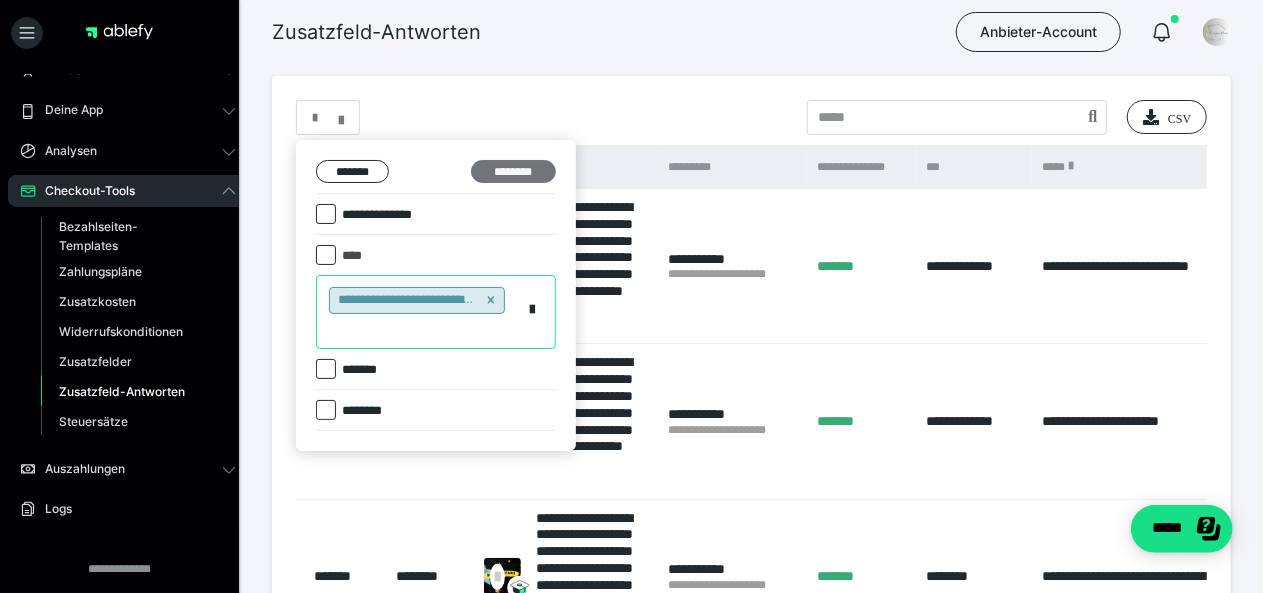click on "********" at bounding box center [513, 171] 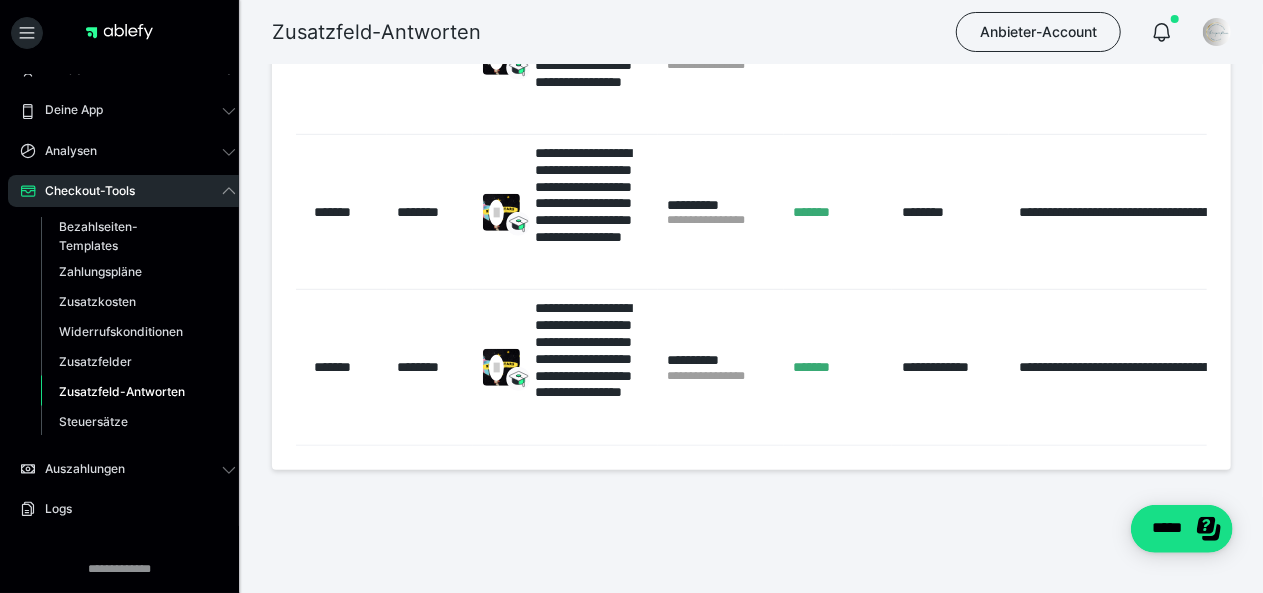 scroll, scrollTop: 525, scrollLeft: 0, axis: vertical 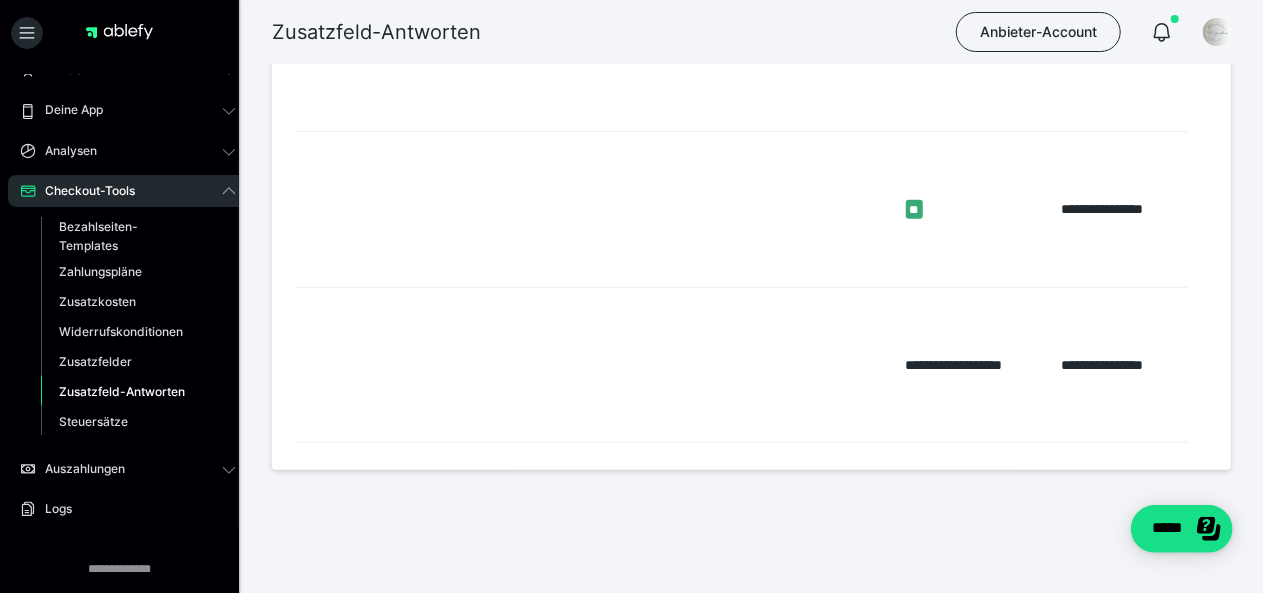 click on "**********" at bounding box center [974, 364] 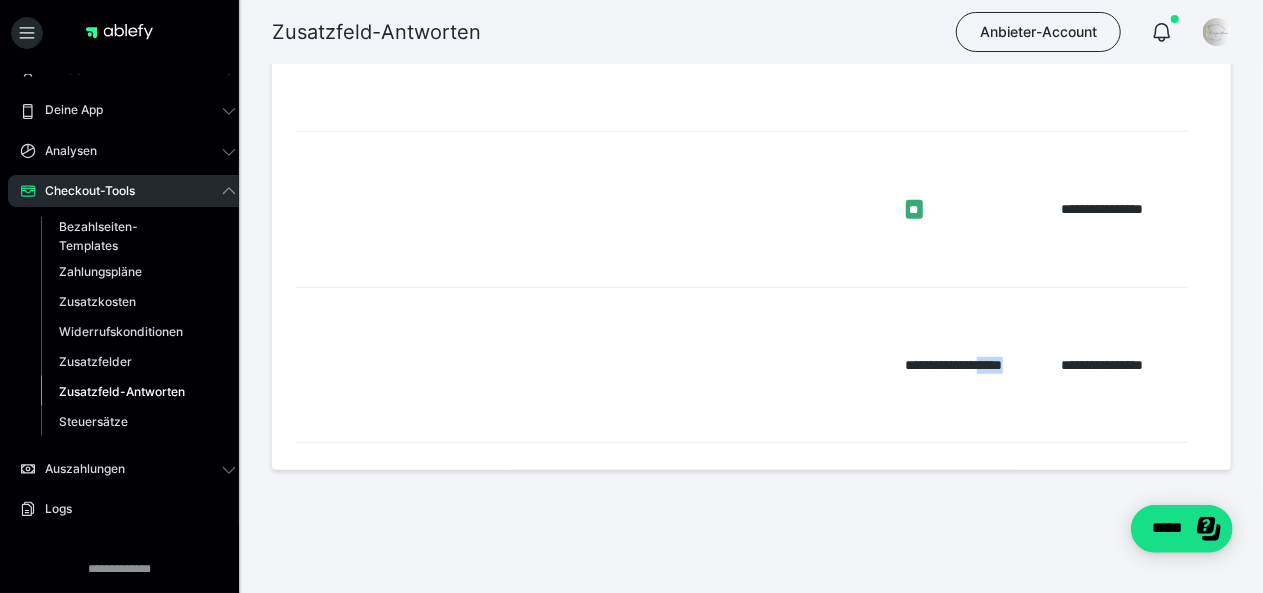 click on "**********" at bounding box center [974, 364] 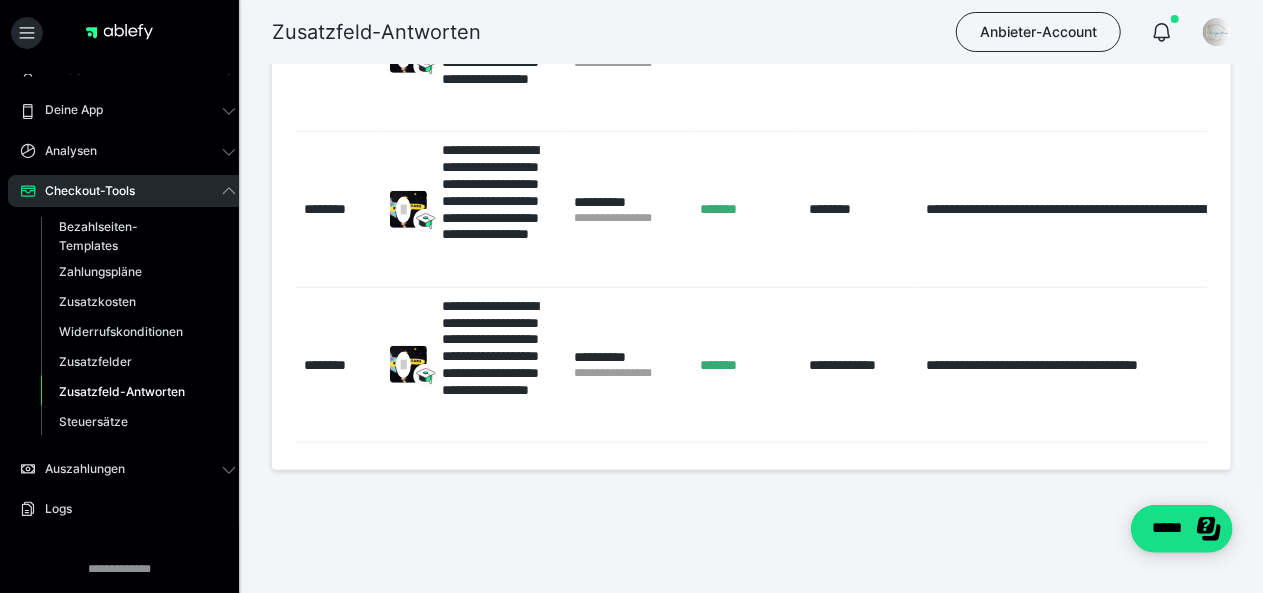 scroll, scrollTop: 0, scrollLeft: 0, axis: both 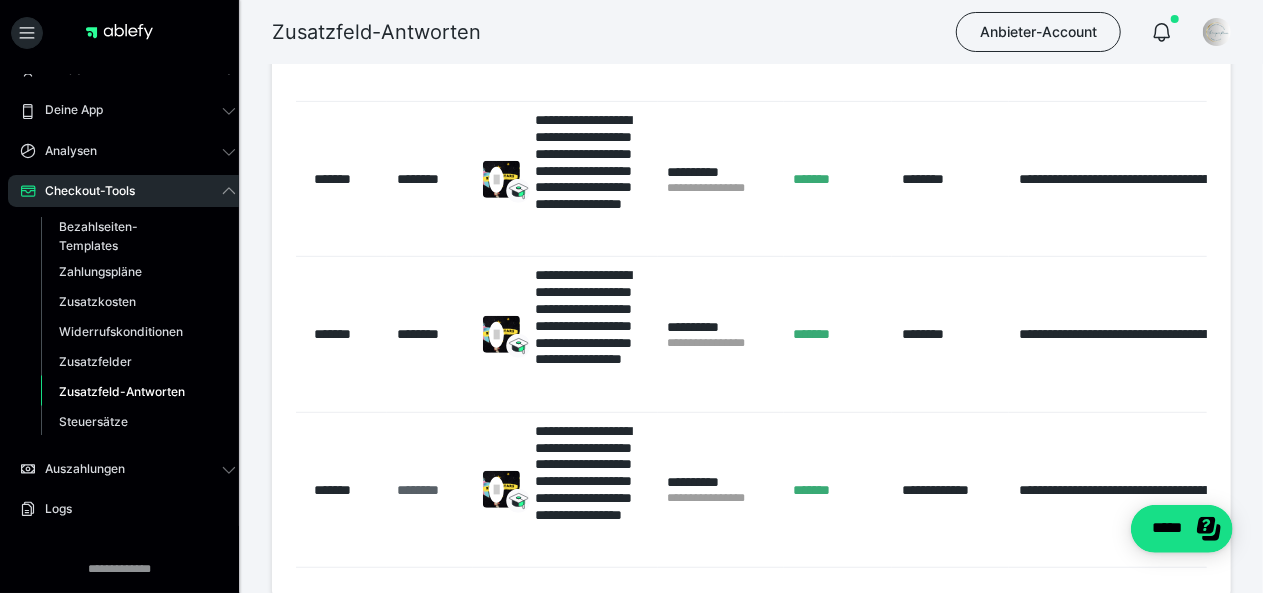 click on "********" at bounding box center [430, 490] 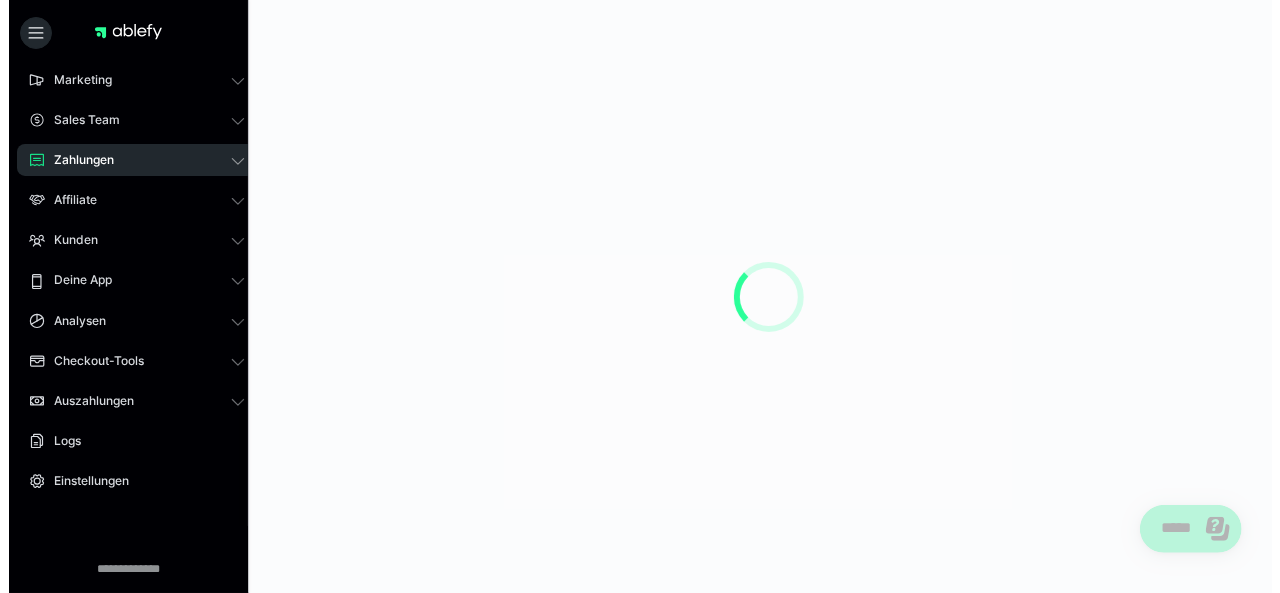 scroll, scrollTop: 0, scrollLeft: 0, axis: both 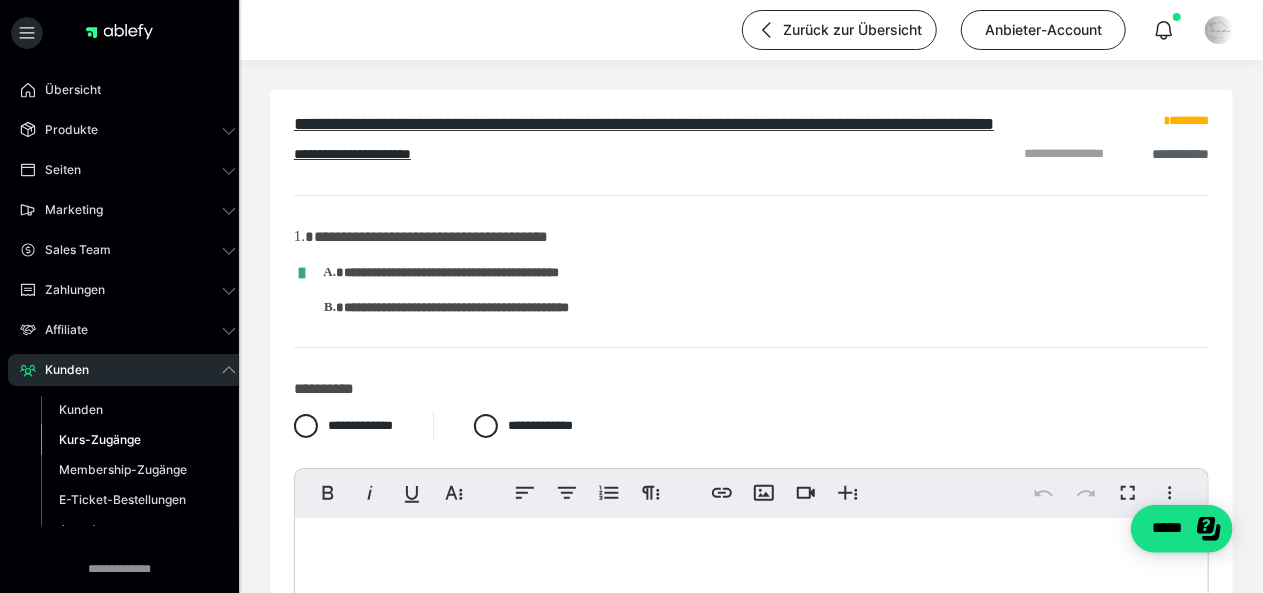 click on "**********" at bounding box center [1180, 154] 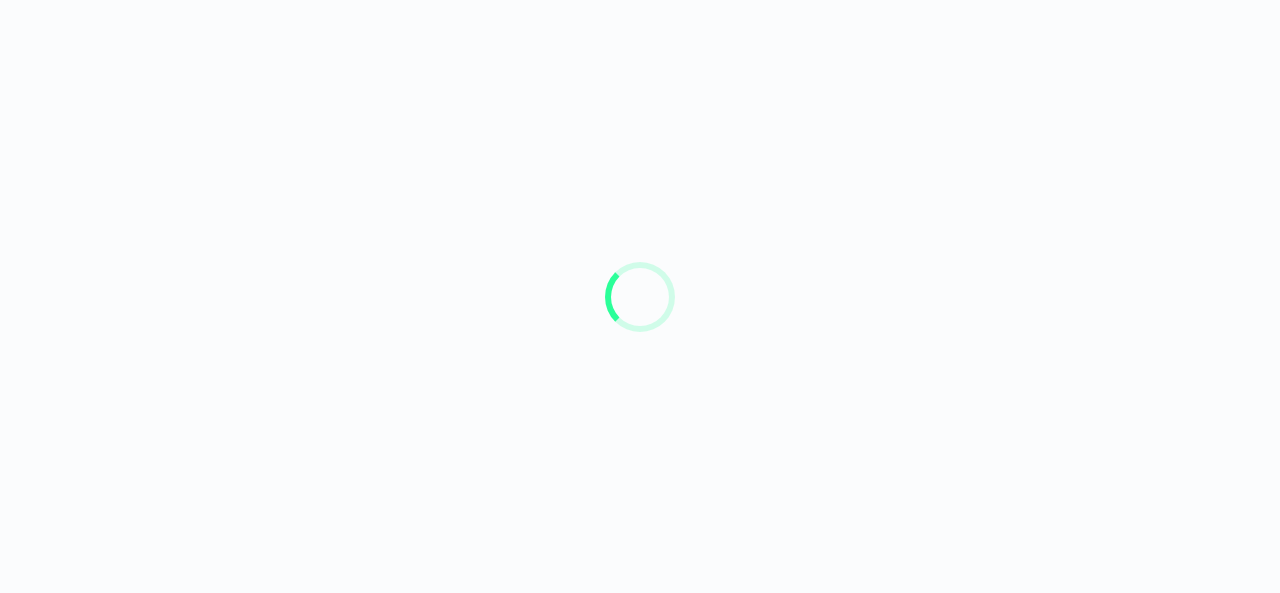 scroll, scrollTop: 0, scrollLeft: 0, axis: both 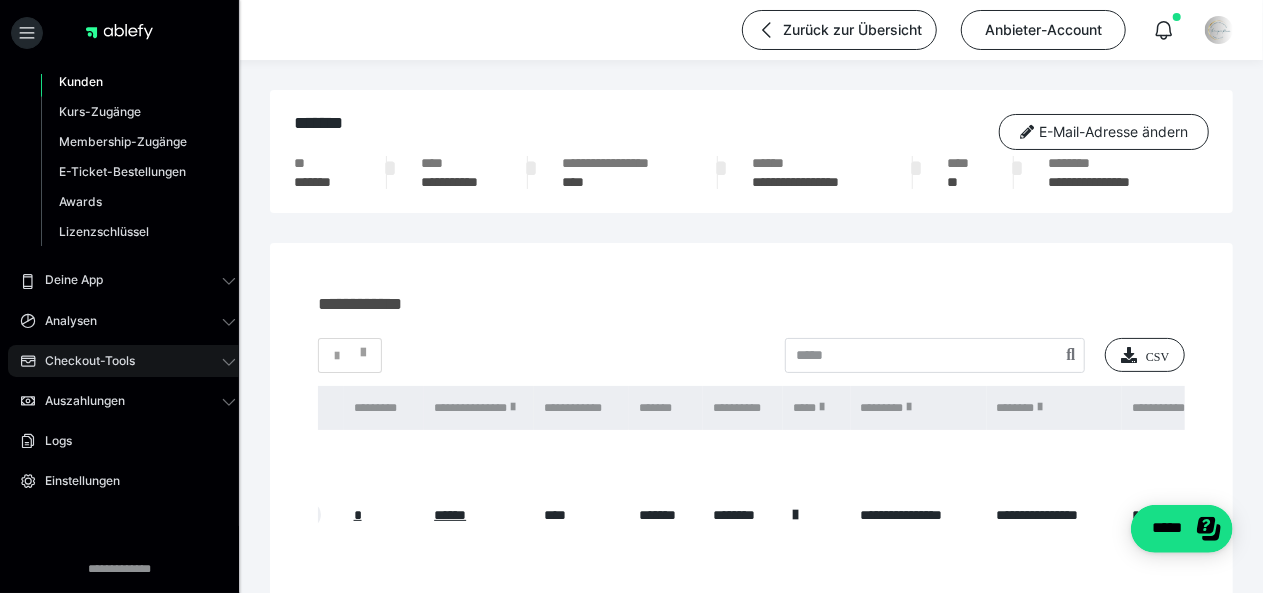 click on "Checkout-Tools" at bounding box center [128, 361] 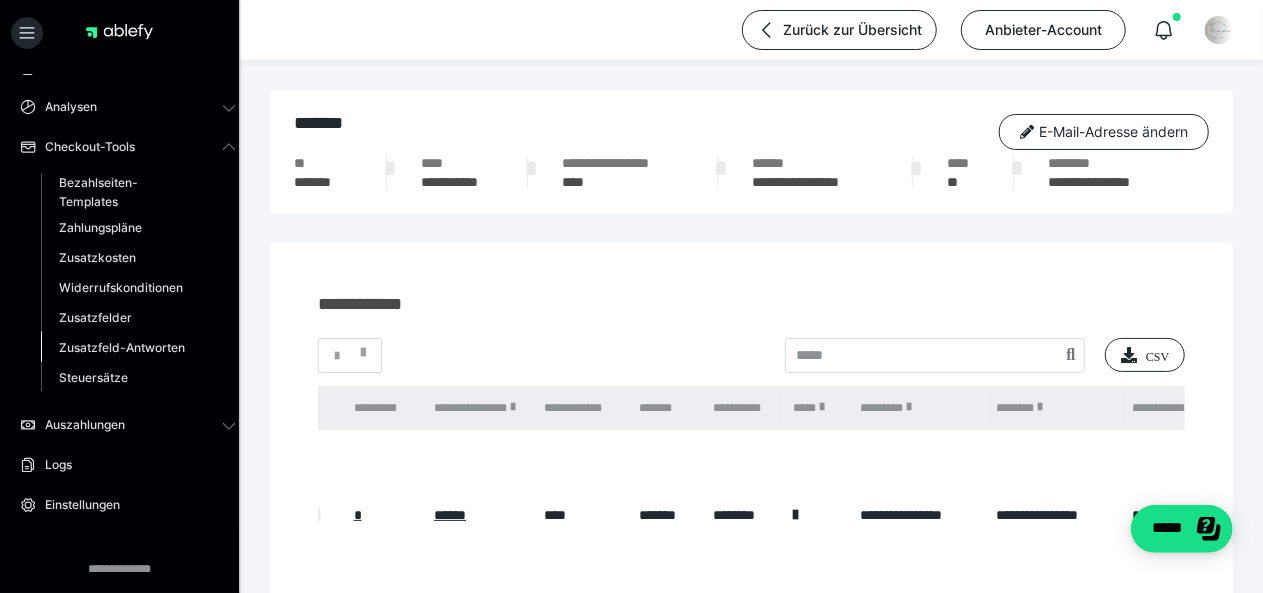 click on "Zusatzfeld-Antworten" at bounding box center (122, 347) 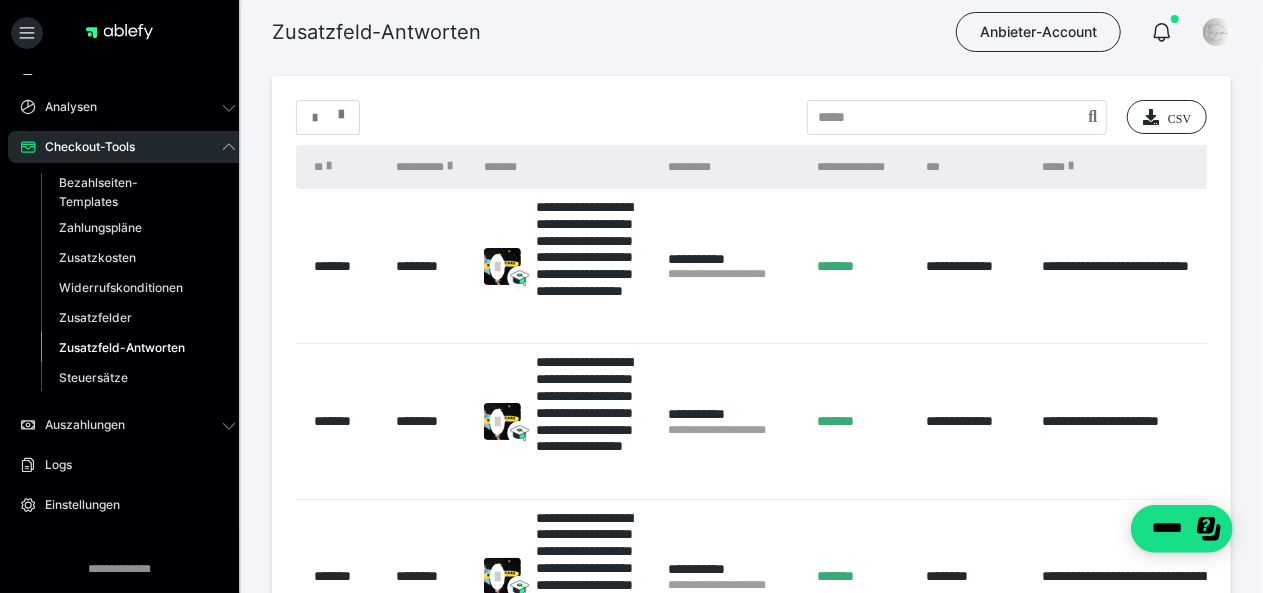 click at bounding box center [341, 110] 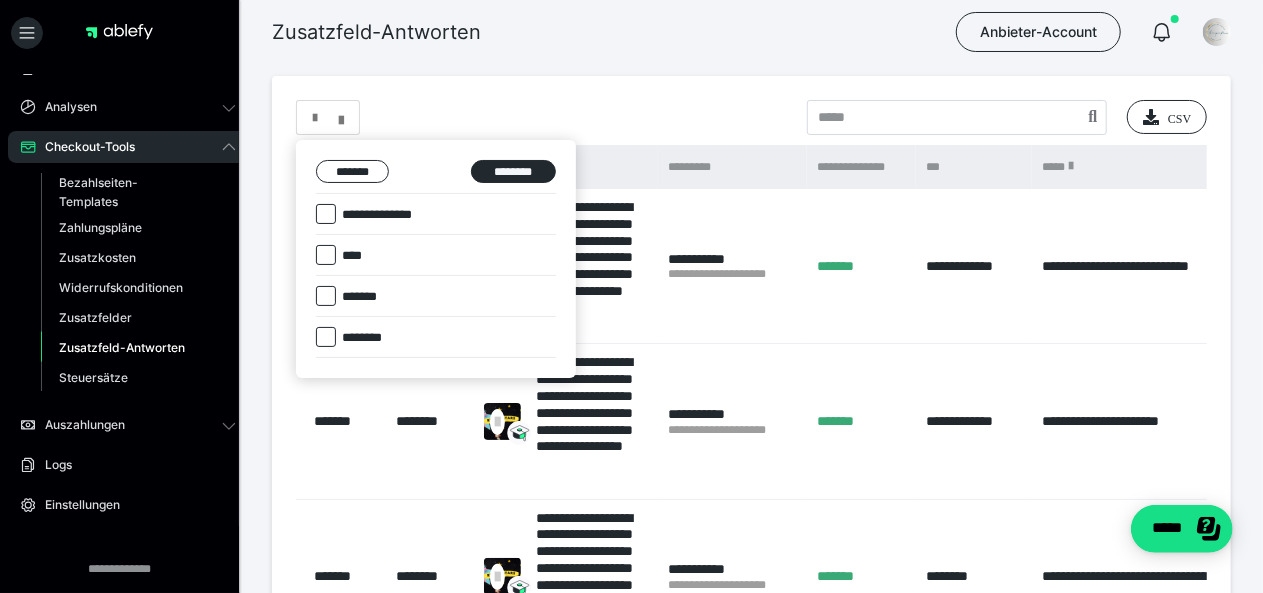 click at bounding box center (326, 255) 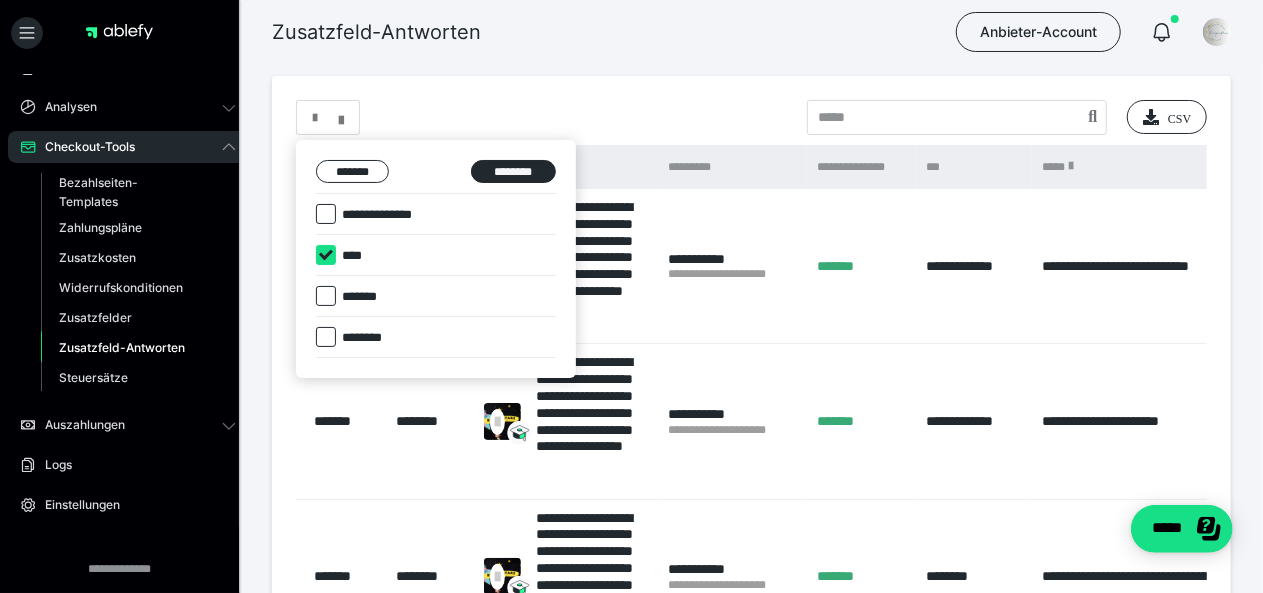 checkbox on "****" 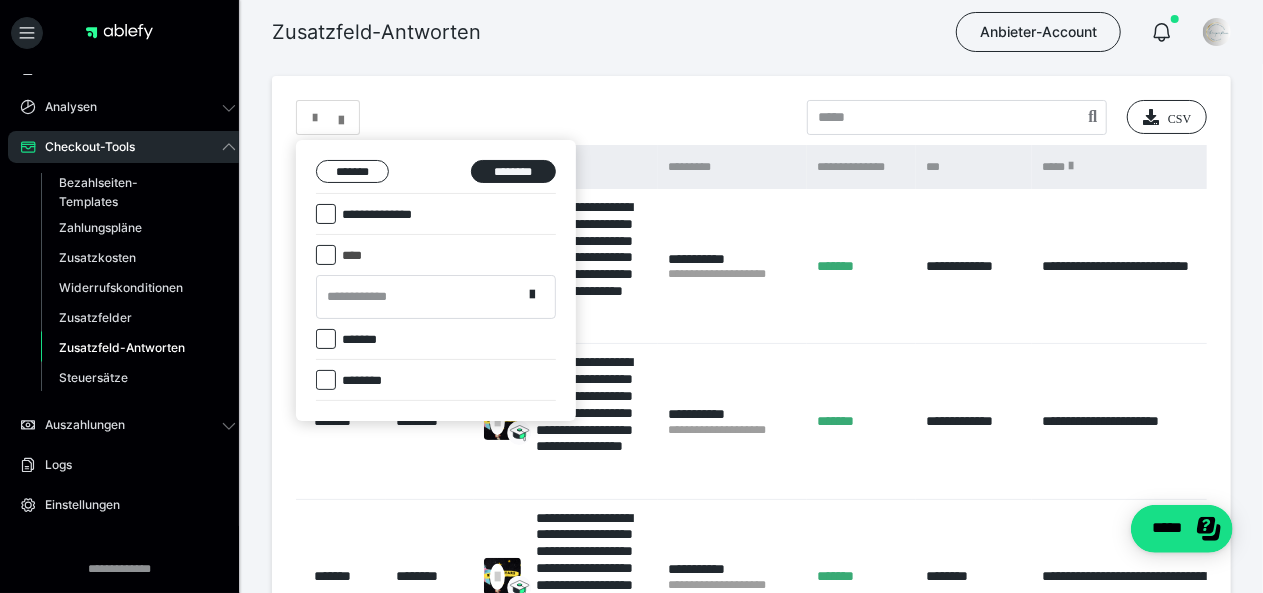 click on "**********" at bounding box center [363, 297] 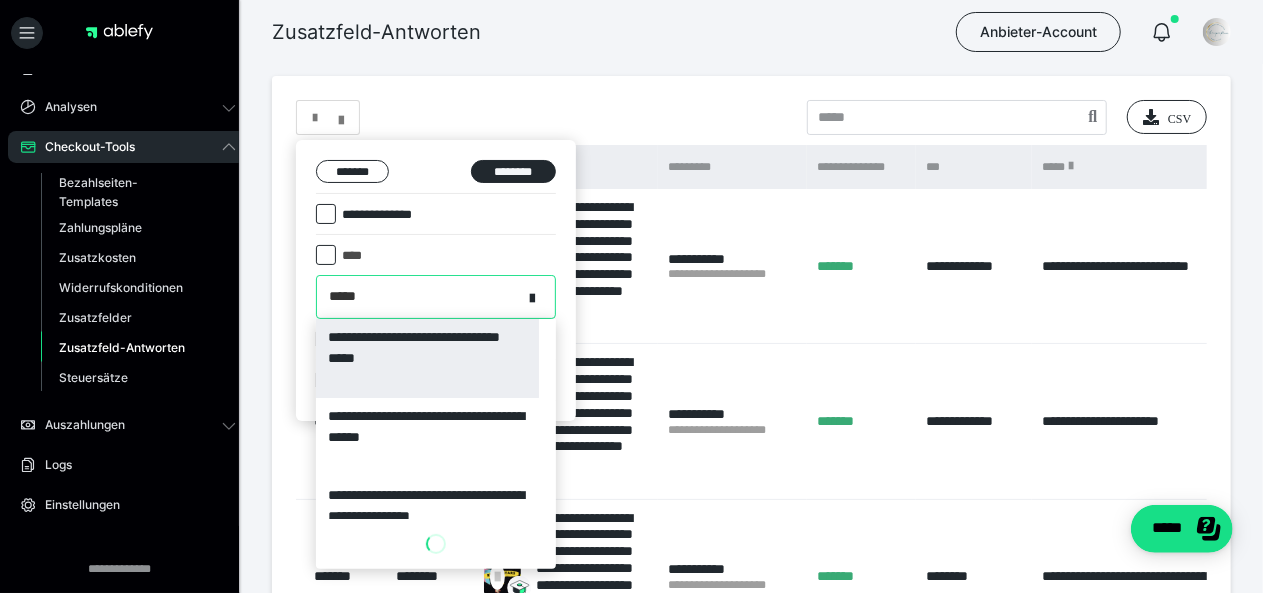 type on "******" 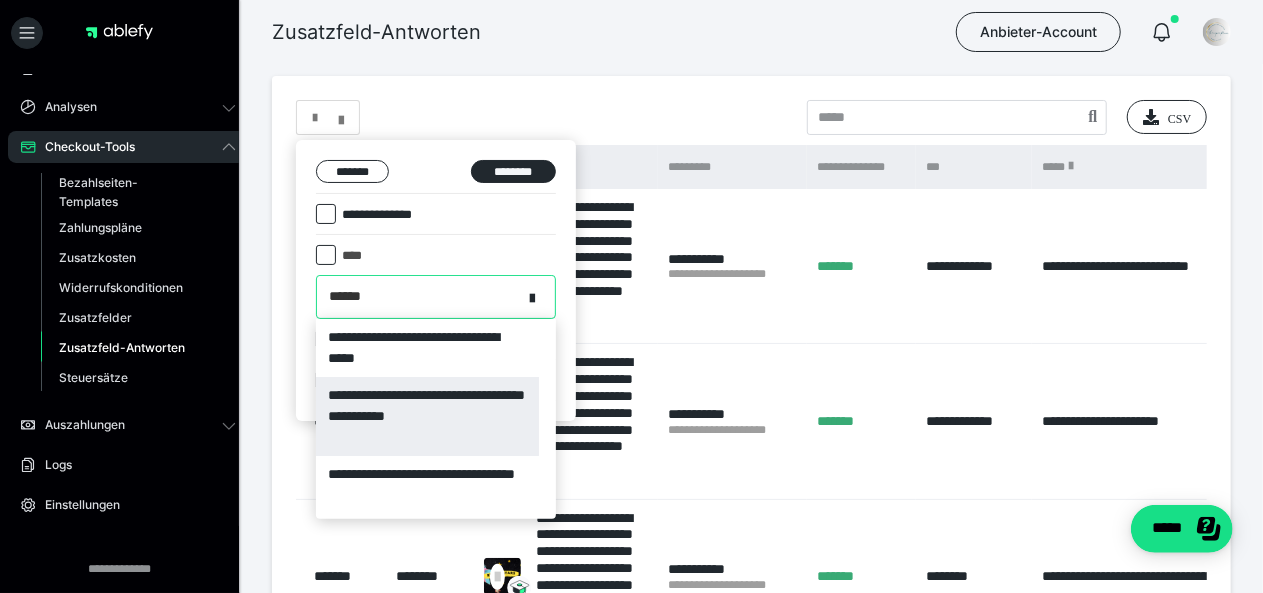 scroll, scrollTop: 100, scrollLeft: 0, axis: vertical 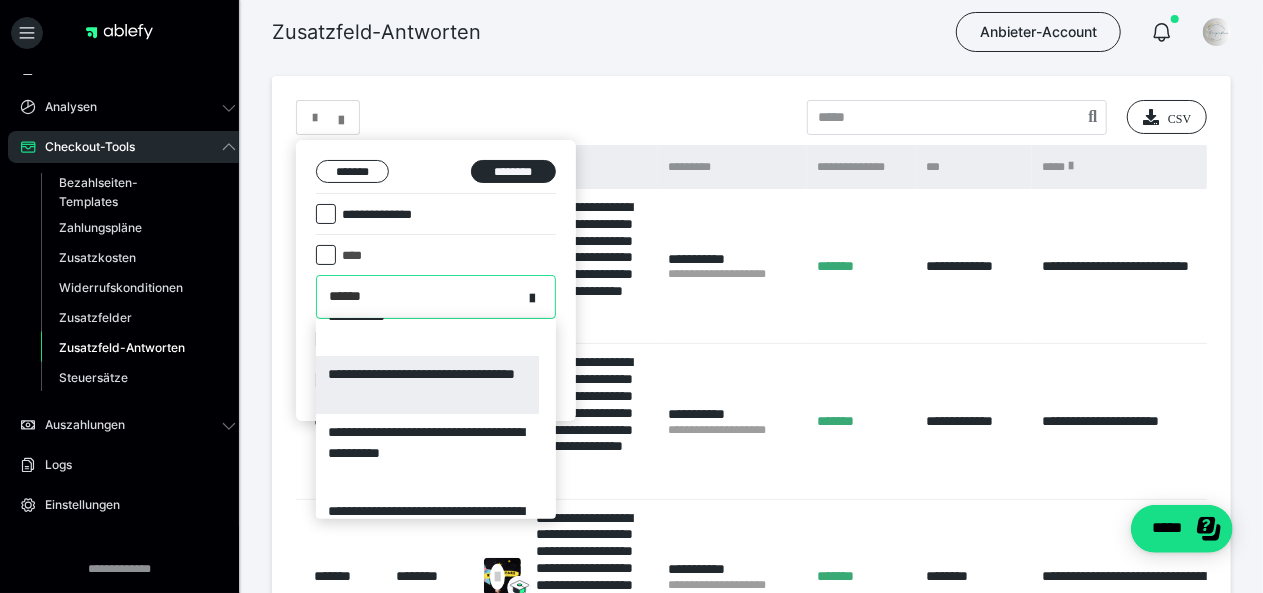 click on "**********" at bounding box center (427, 385) 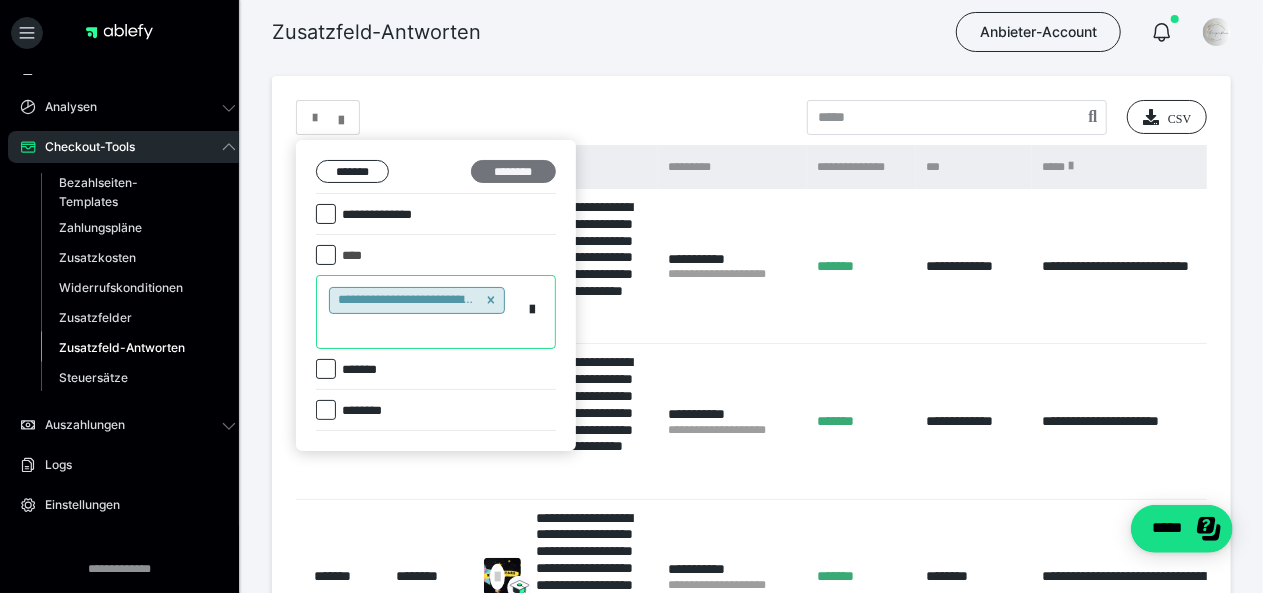 click on "********" at bounding box center [513, 171] 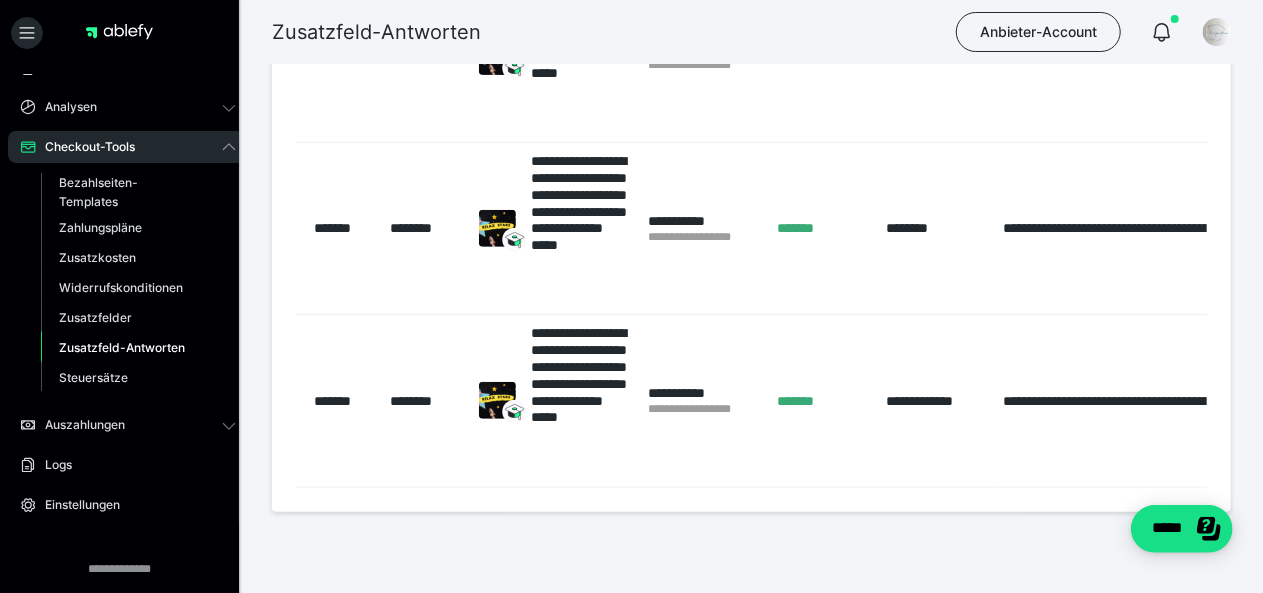 scroll, scrollTop: 400, scrollLeft: 0, axis: vertical 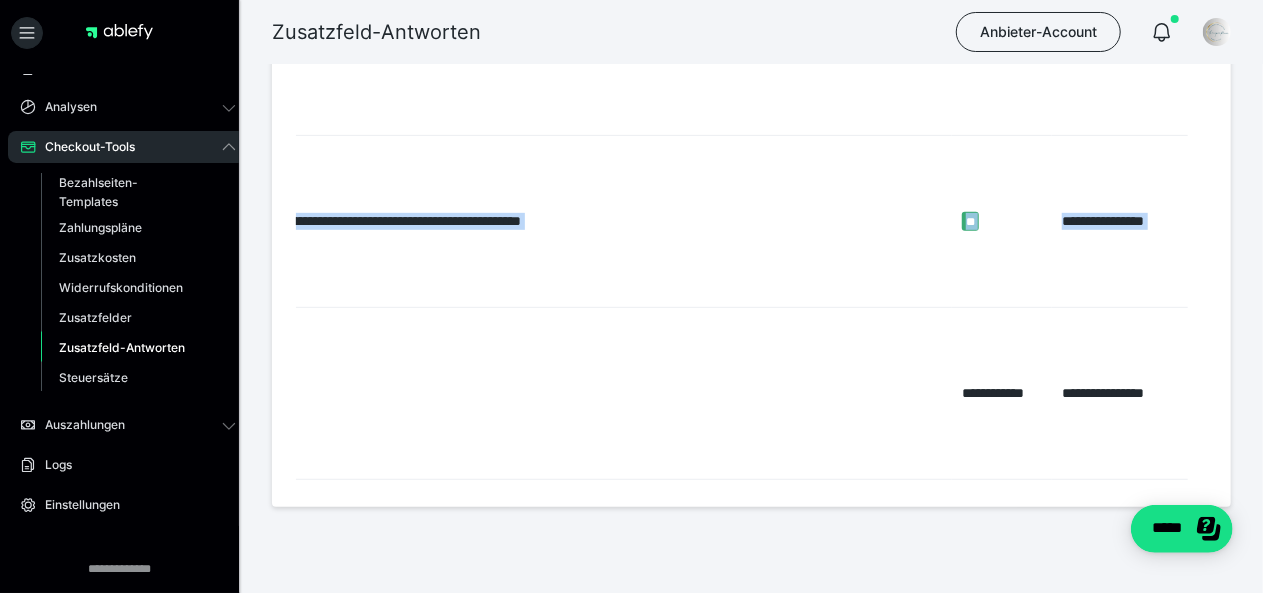 drag, startPoint x: 987, startPoint y: 483, endPoint x: 655, endPoint y: 465, distance: 332.48758 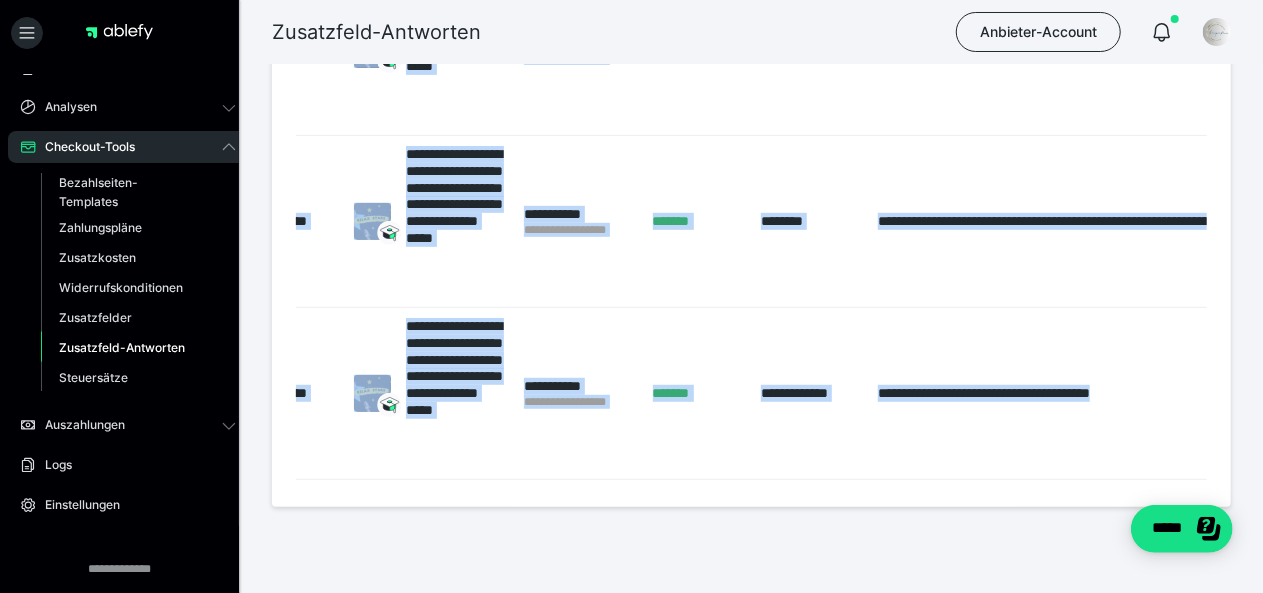 scroll, scrollTop: 0, scrollLeft: 0, axis: both 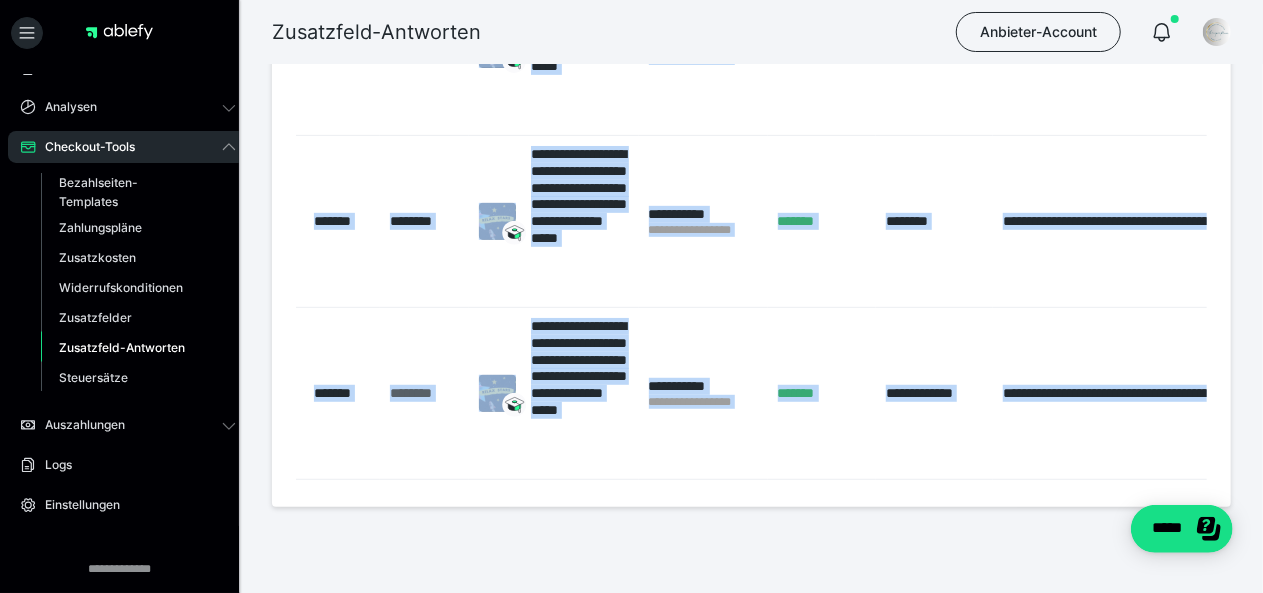 click on "********" at bounding box center (424, 393) 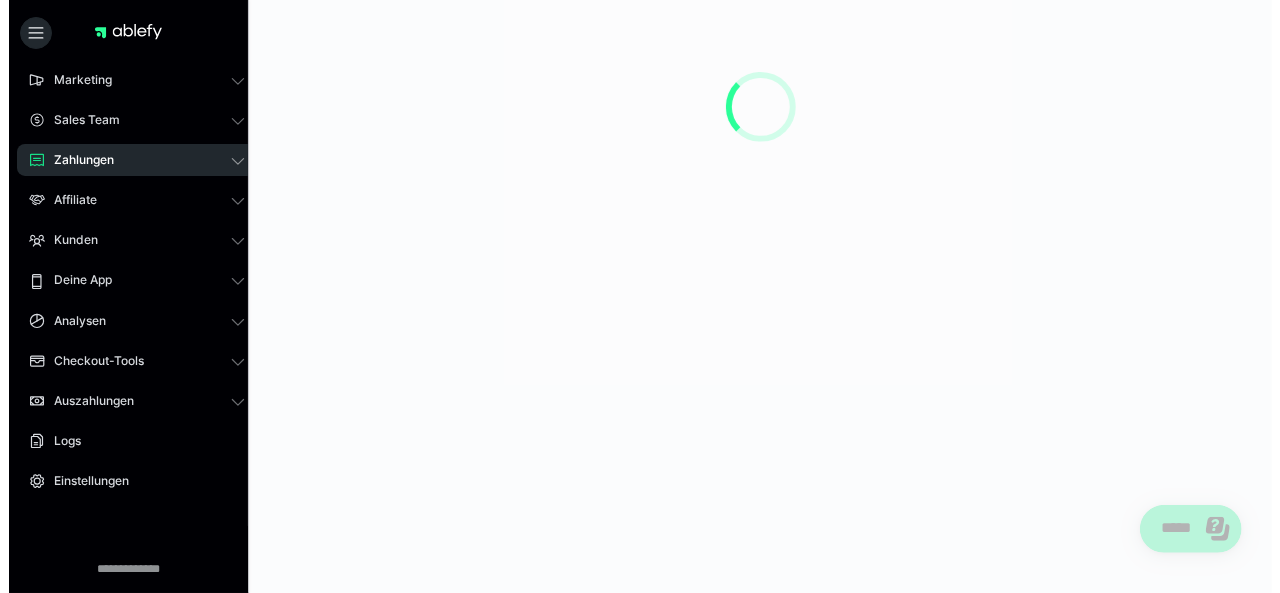 scroll, scrollTop: 0, scrollLeft: 0, axis: both 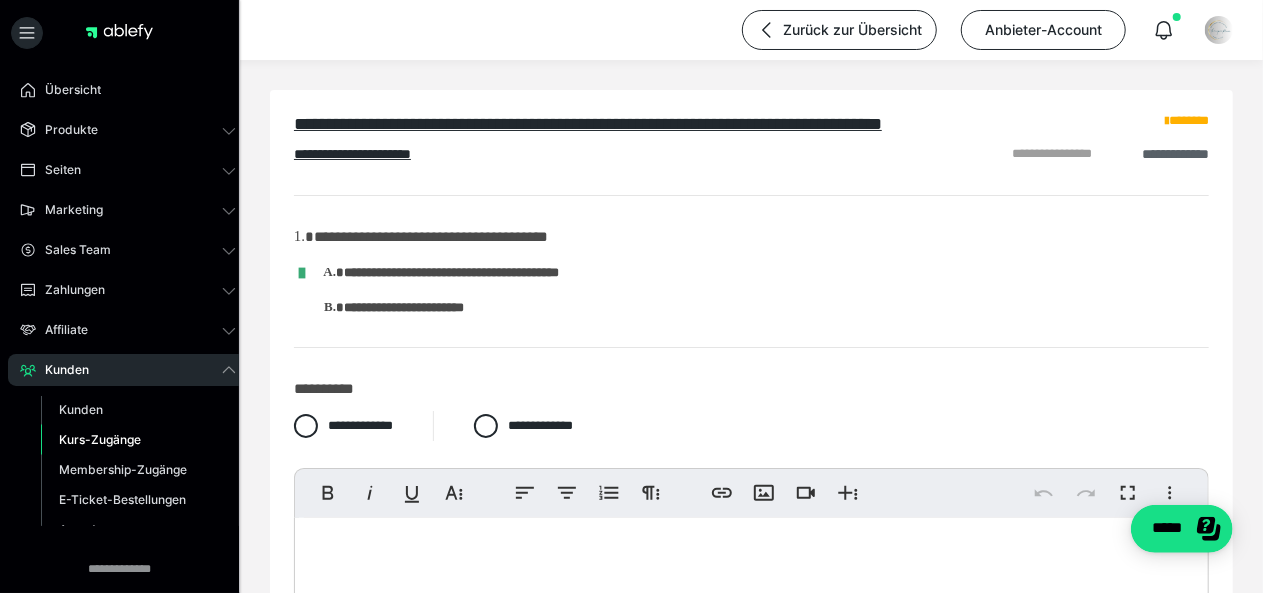click on "**********" at bounding box center (1175, 154) 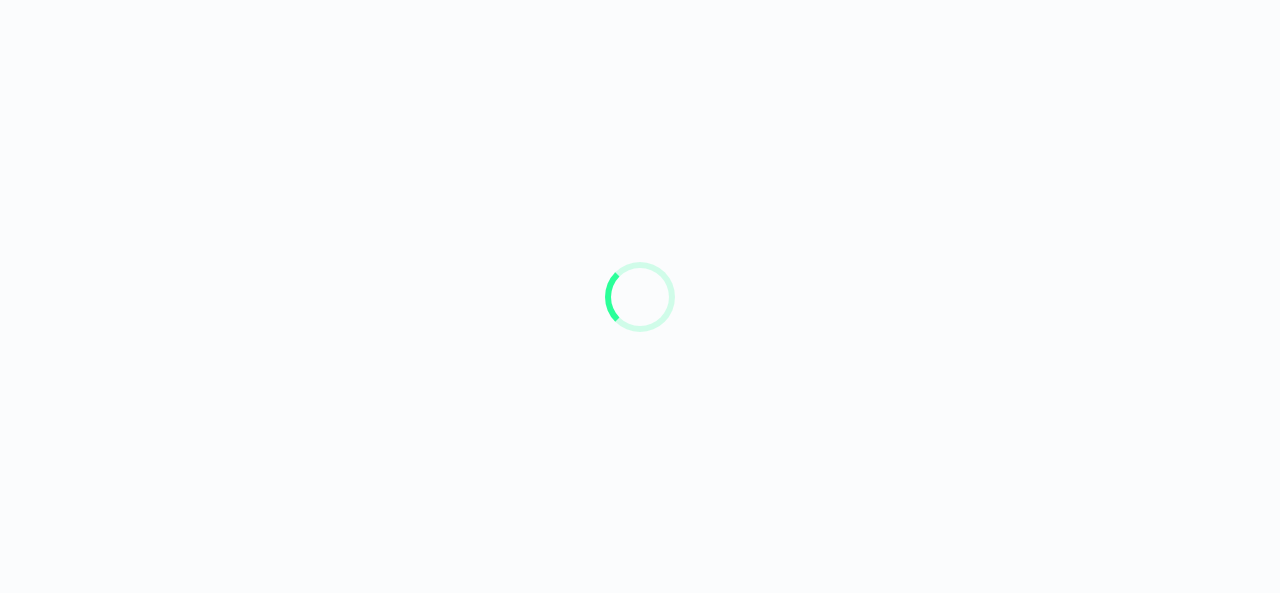 scroll, scrollTop: 0, scrollLeft: 0, axis: both 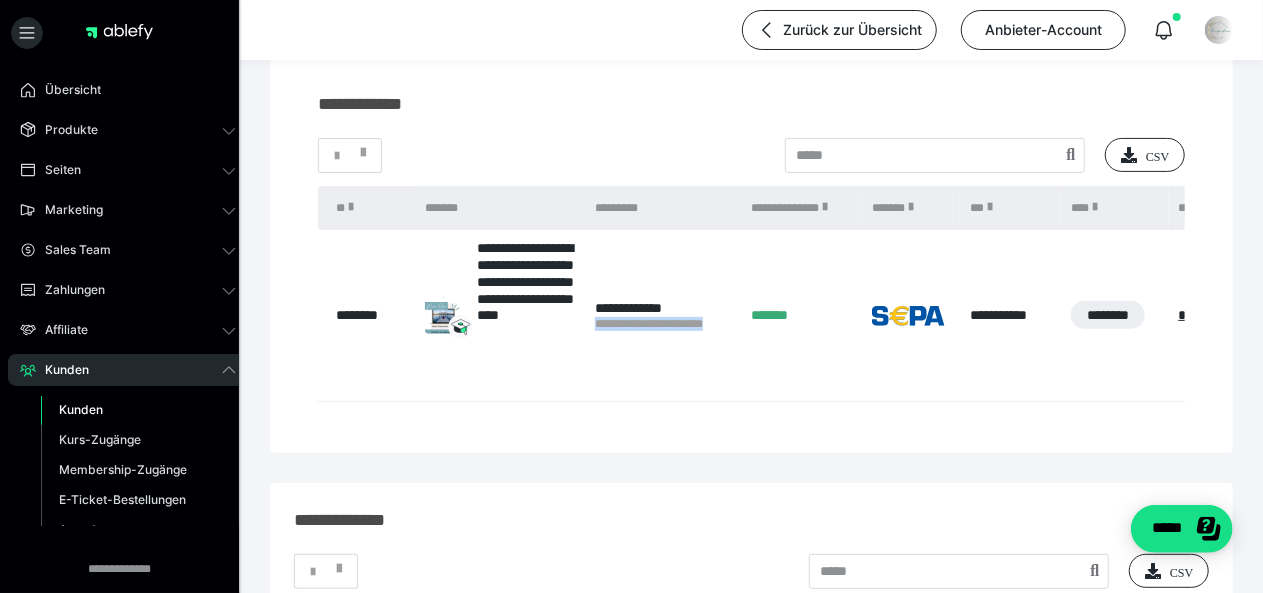 drag, startPoint x: 592, startPoint y: 321, endPoint x: 730, endPoint y: 324, distance: 138.03261 